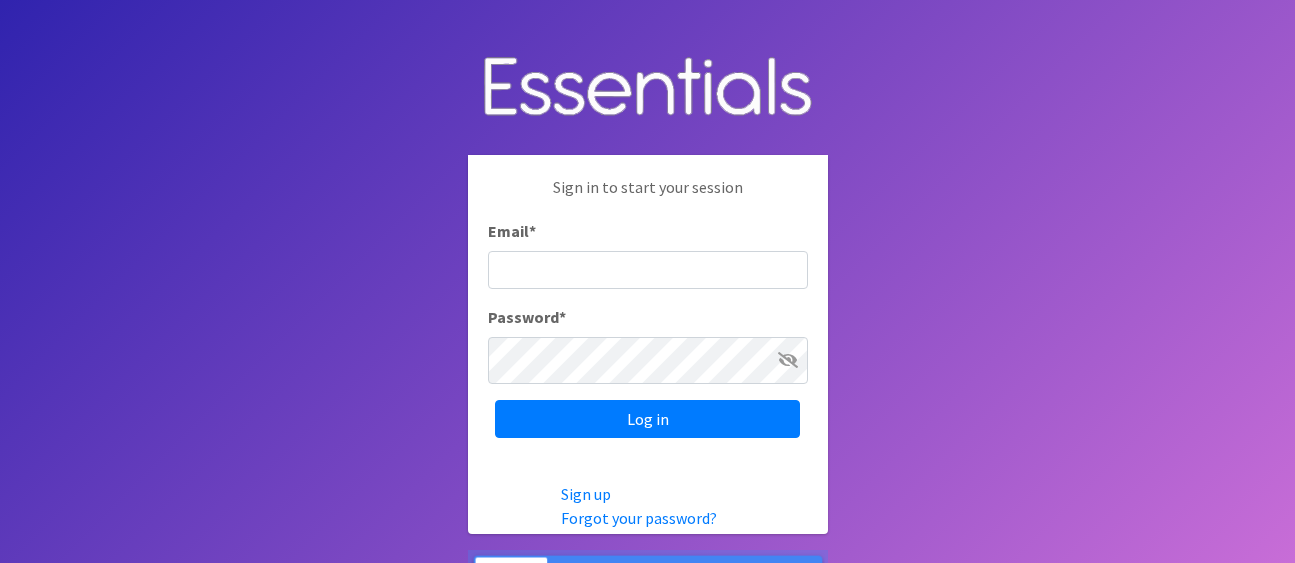 scroll, scrollTop: 0, scrollLeft: 0, axis: both 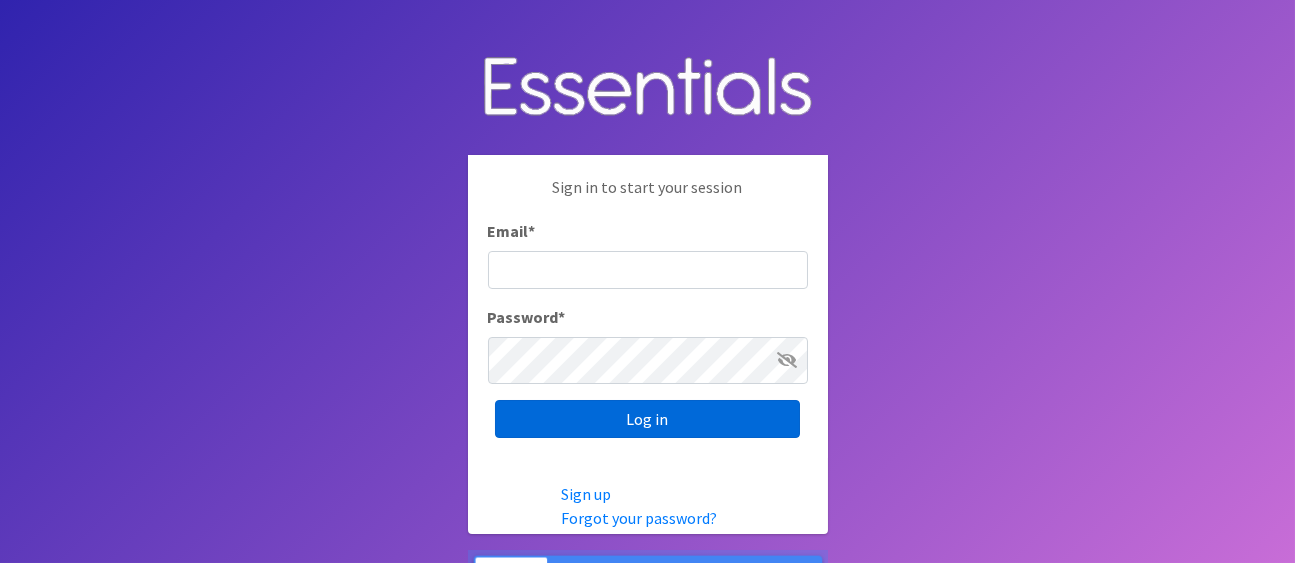 type on "[PERSON_NAME][EMAIL_ADDRESS][DOMAIN_NAME]" 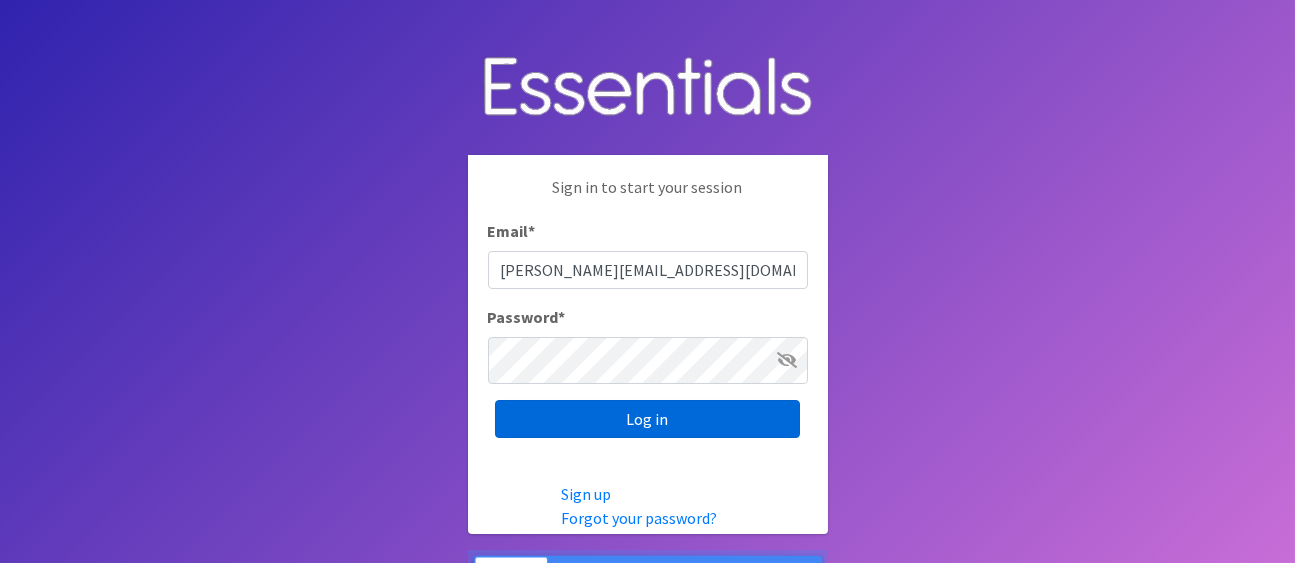 click on "Log in" at bounding box center (647, 419) 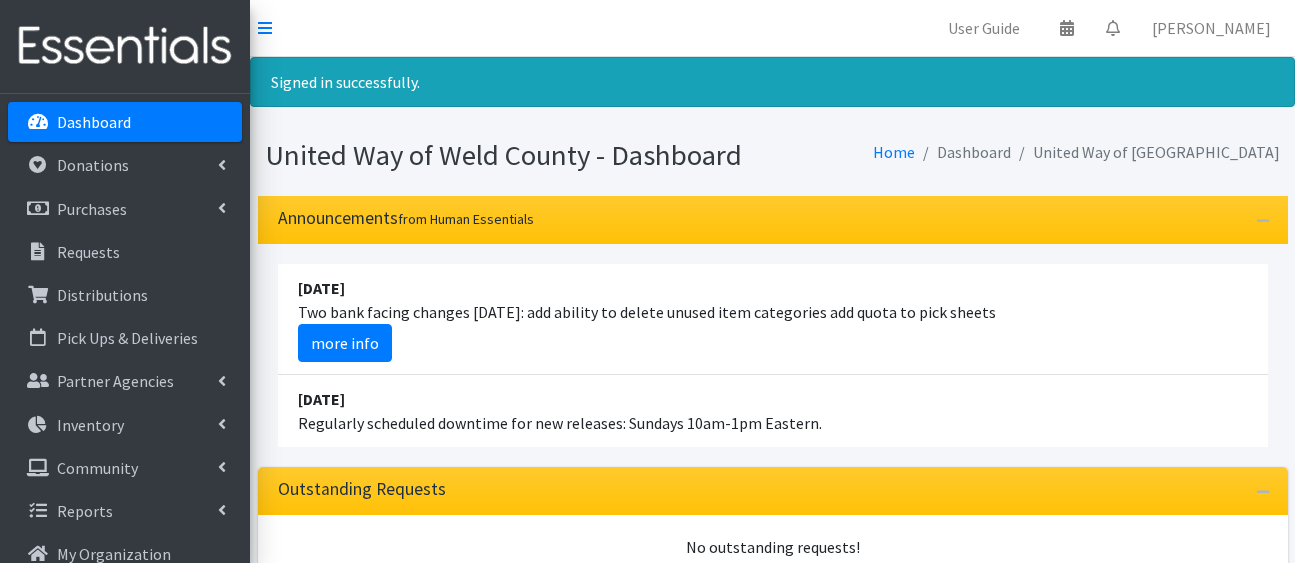 scroll, scrollTop: 0, scrollLeft: 0, axis: both 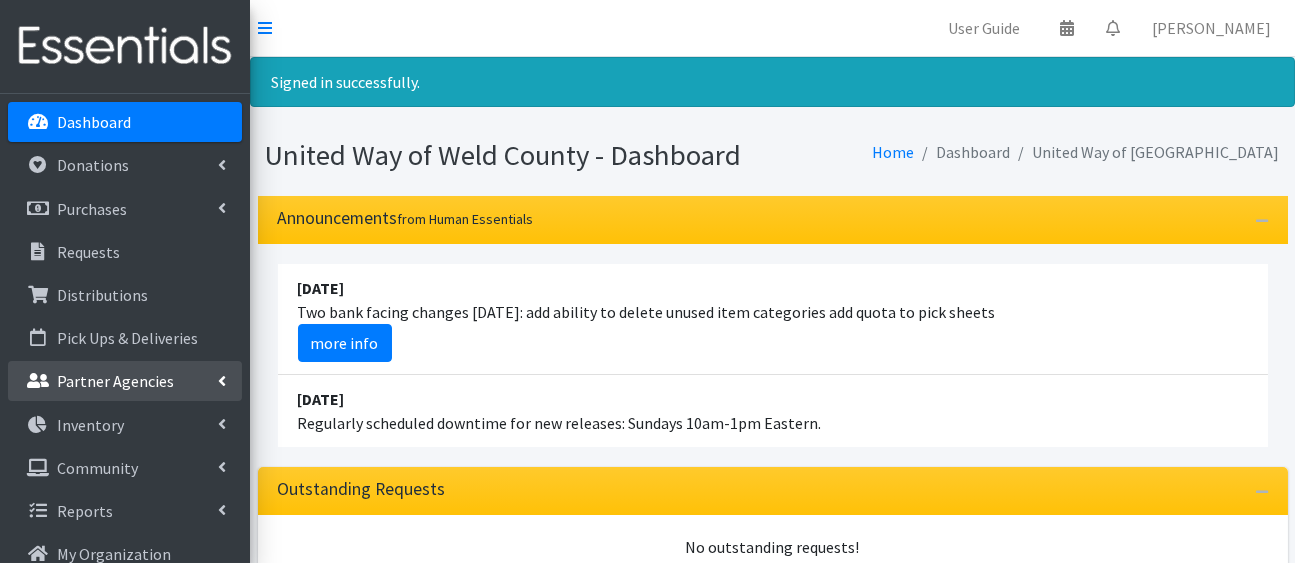 click on "Partner Agencies" at bounding box center (115, 381) 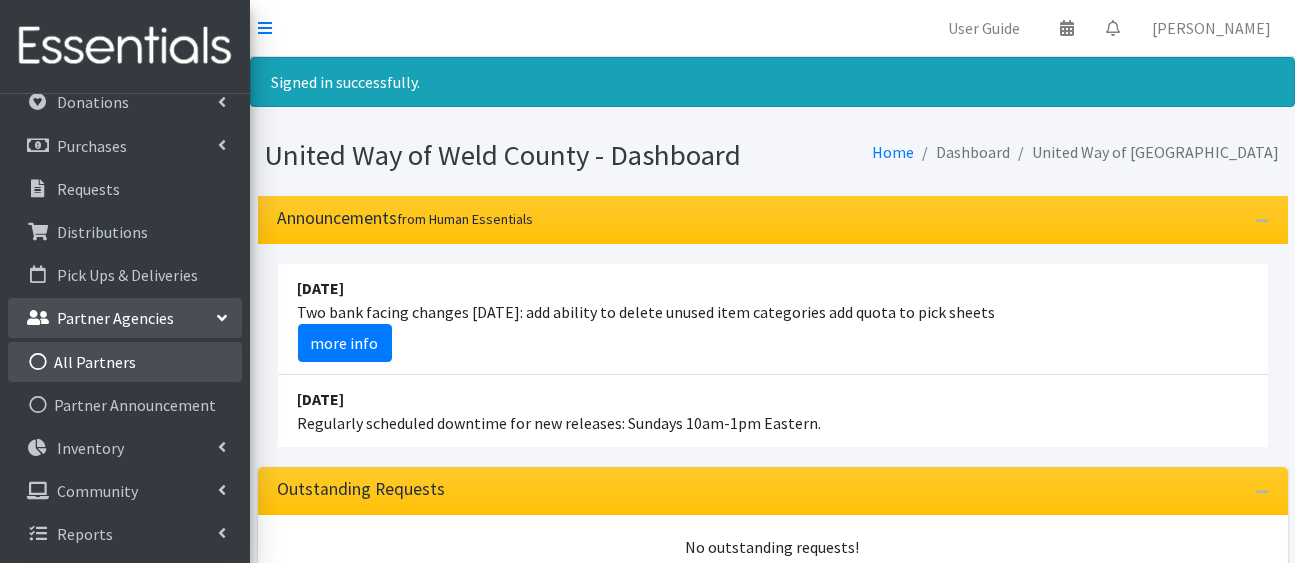 click on "All Partners" at bounding box center (125, 362) 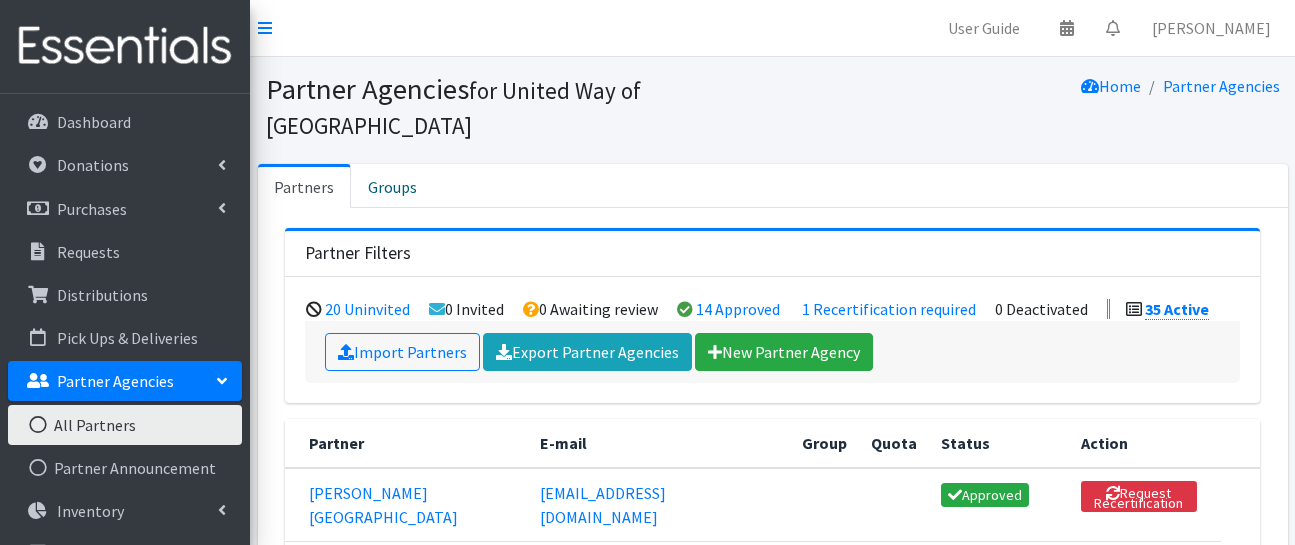 scroll, scrollTop: 0, scrollLeft: 0, axis: both 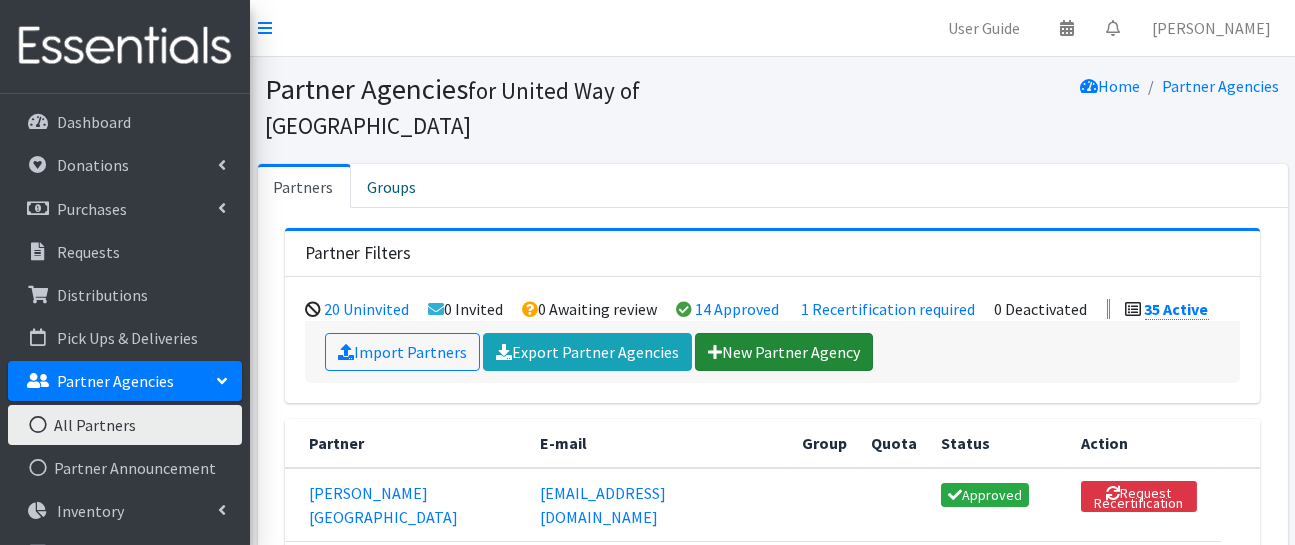 click on "New Partner Agency" at bounding box center [784, 352] 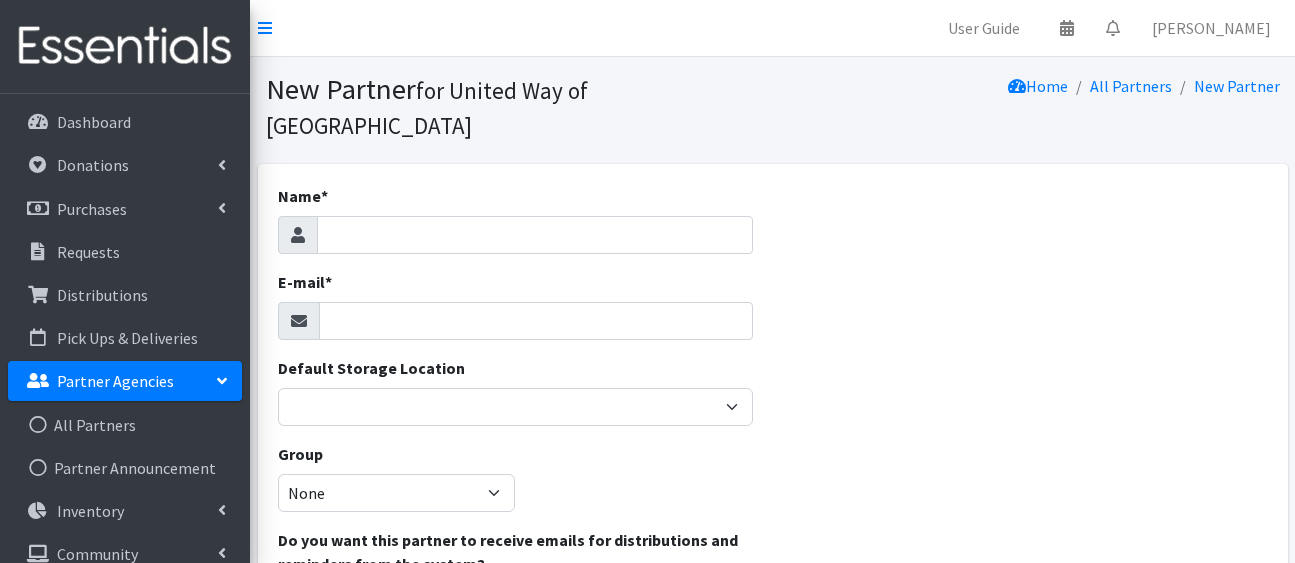 scroll, scrollTop: 0, scrollLeft: 0, axis: both 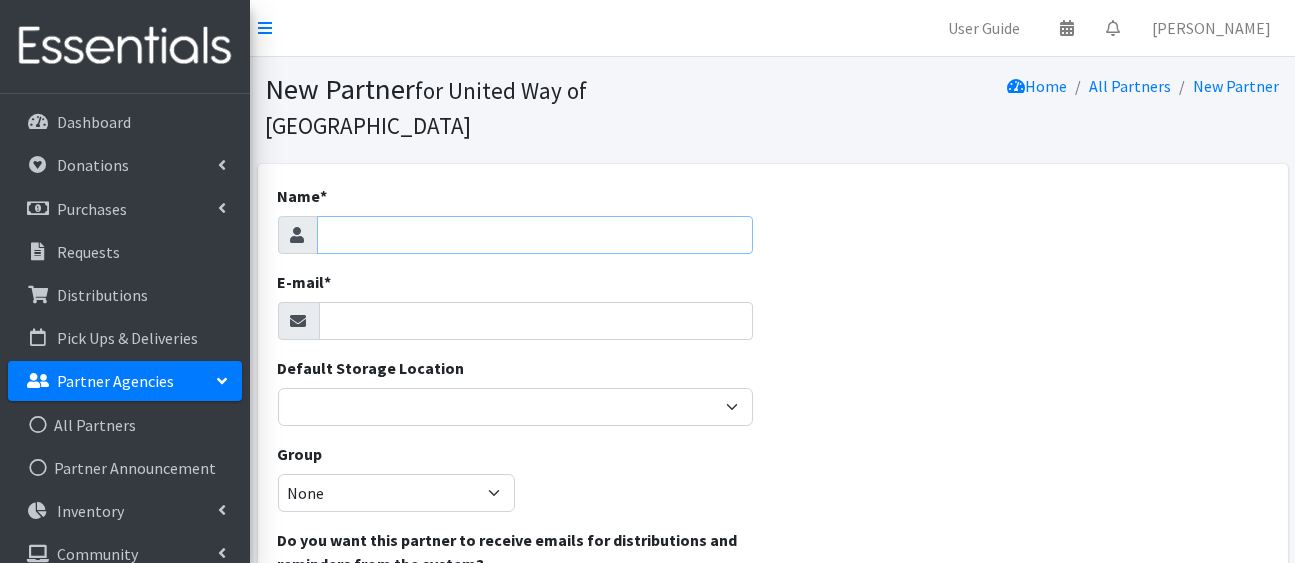 click on "Name  *" at bounding box center (535, 235) 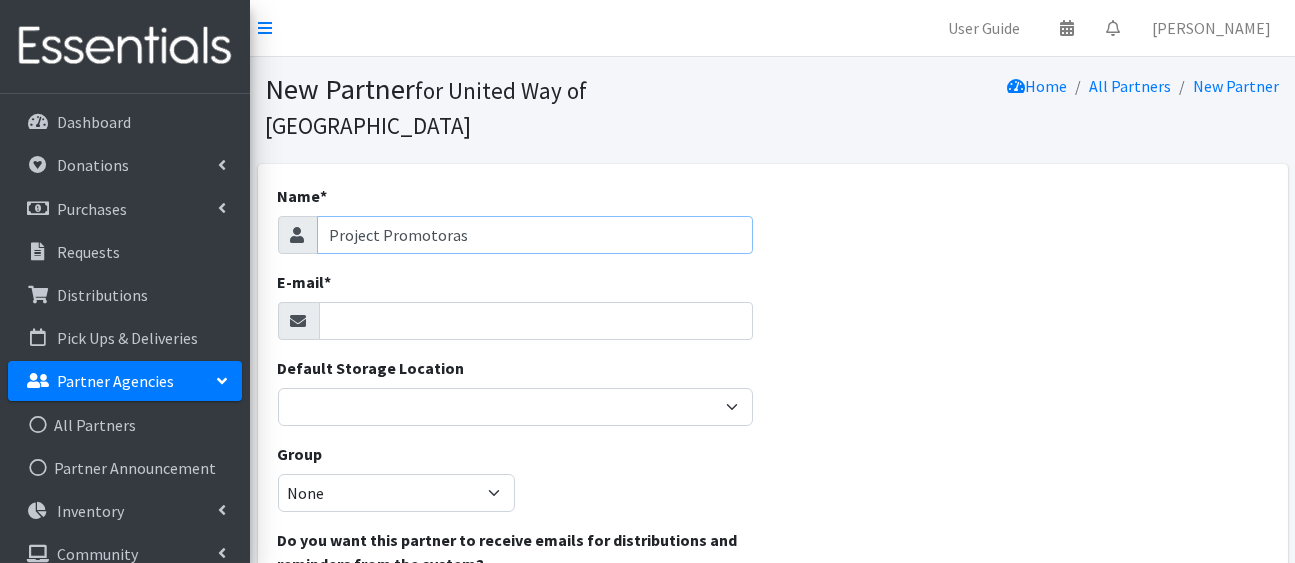 type on "Project Promotoras" 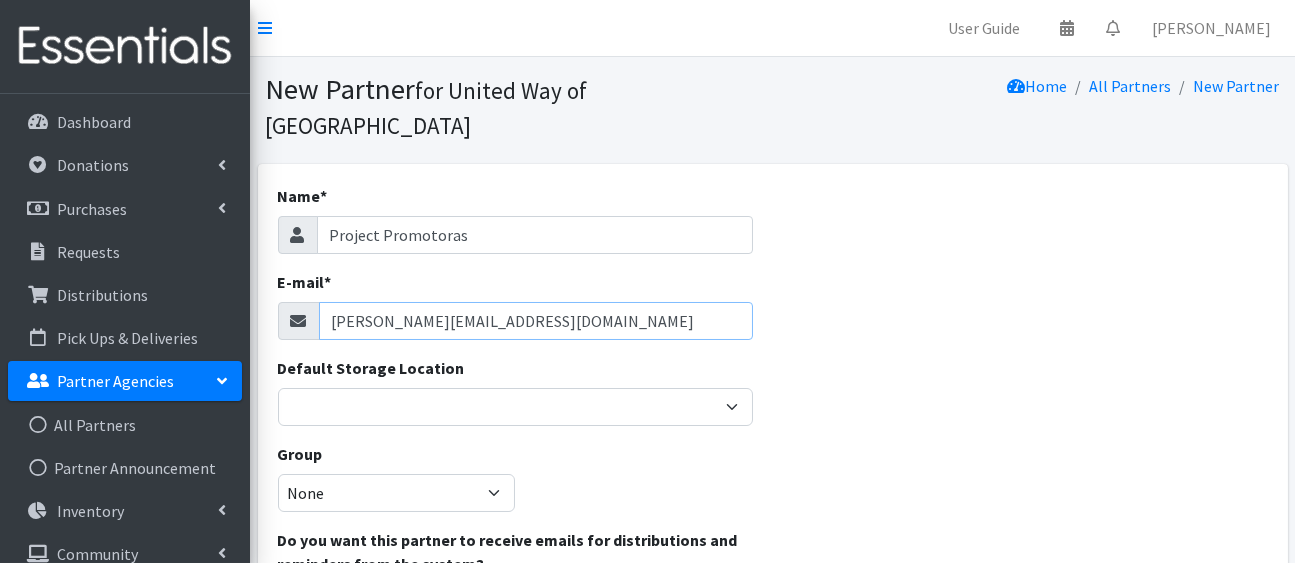 type on "tommy.r@projectprotectfoodsystems.org" 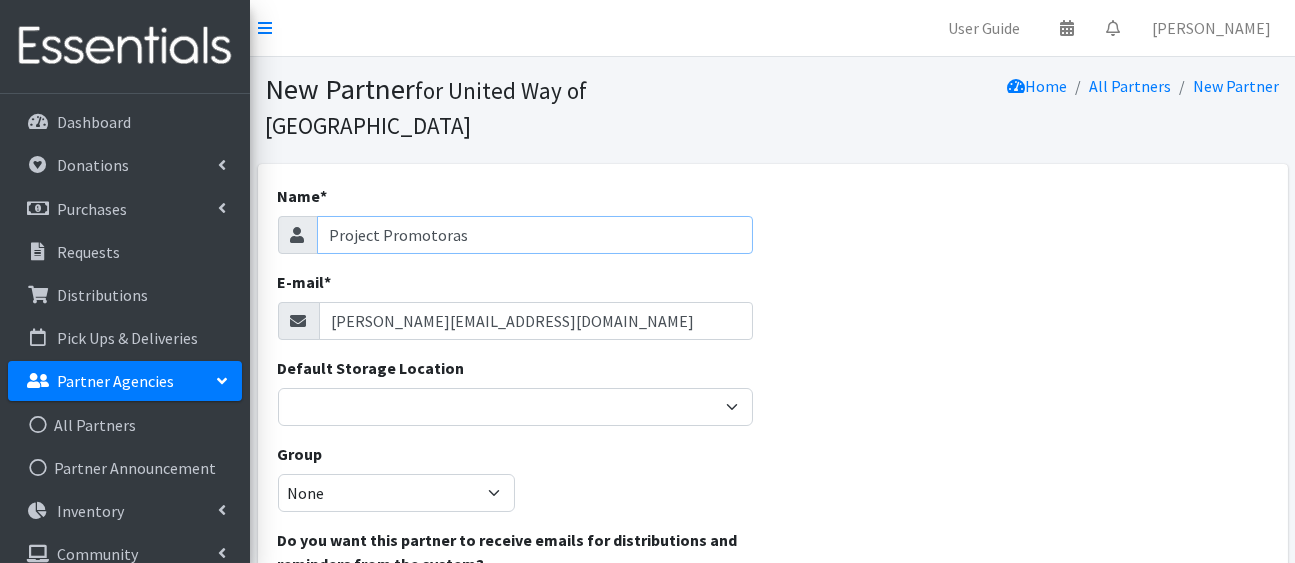 click on "Project Promotoras" at bounding box center [535, 235] 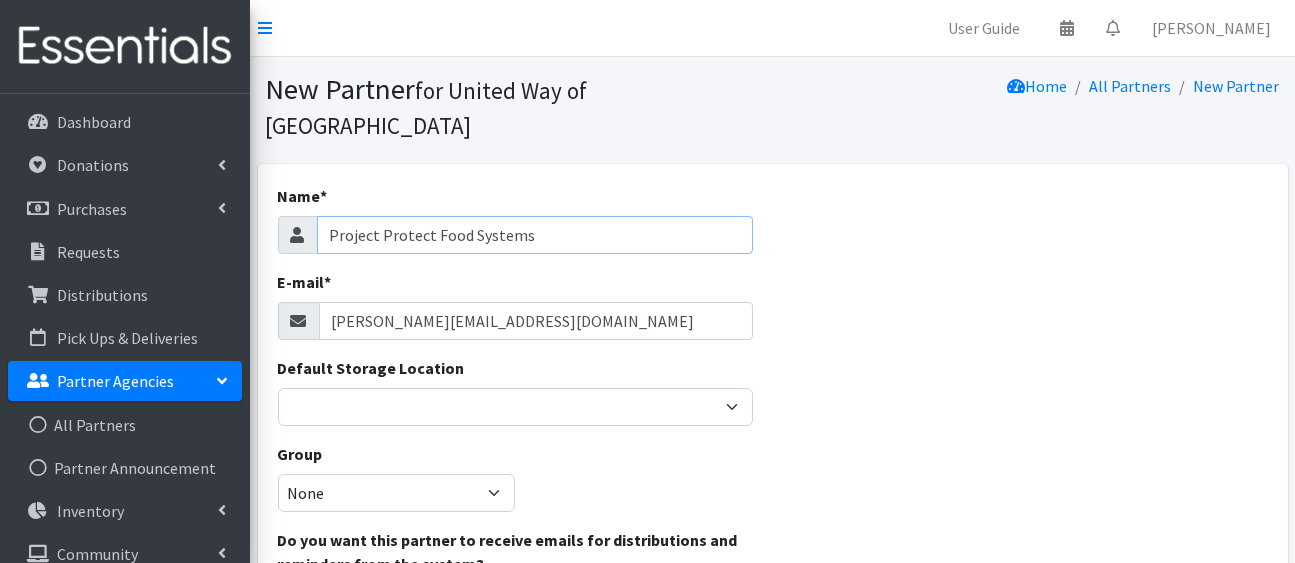type on "Project Protect Food Systems" 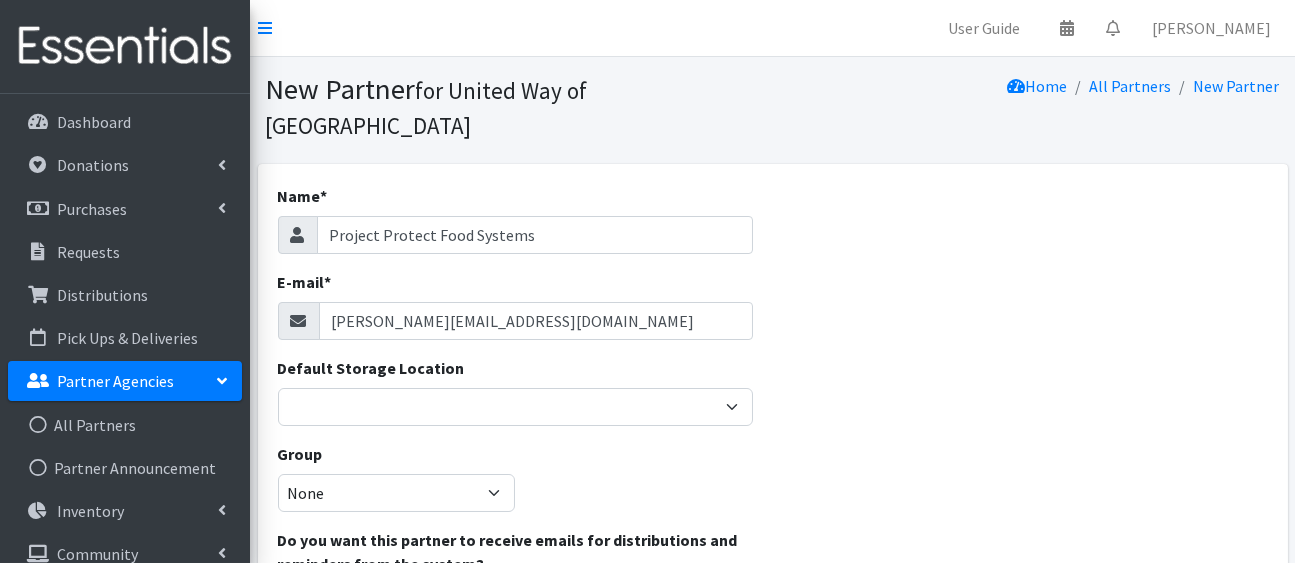 click on "Name  *
Project Protect Food Systems
E-mail  *
tommy.r@projectprotectfoodsystems.org
Default Storage Location
HP Warehouse
UWWC Downtown office, upstairs
Group
None
Do you want this partner to receive emails for distributions and reminders from the system?
Reminder
Please note that reminders will be sent out according to the settings of their partner group OR organization. This won't work unless you've set up at least one.
Quota
Notes
Documents" at bounding box center [773, 566] 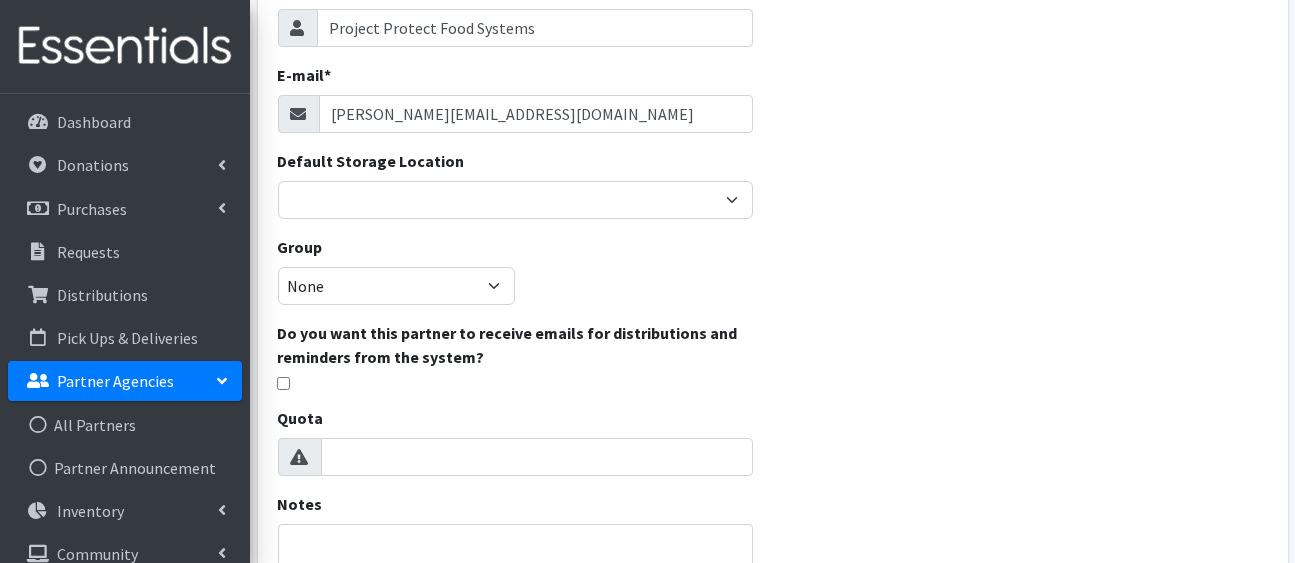 scroll, scrollTop: 211, scrollLeft: 0, axis: vertical 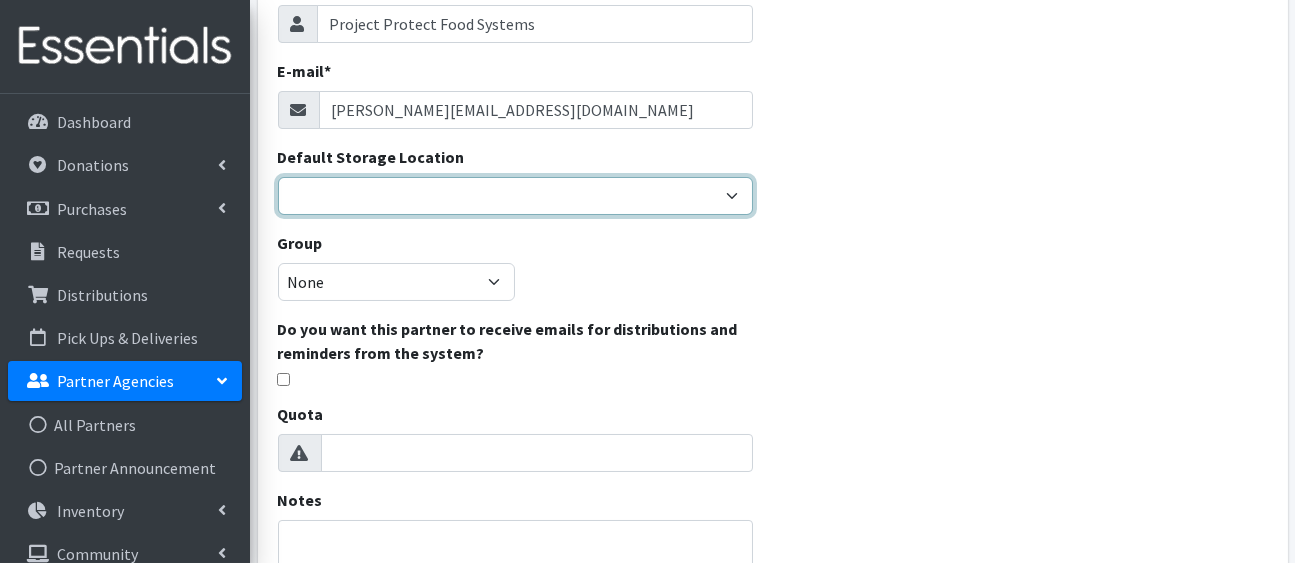 click on "HP Warehouse
UWWC Downtown office, upstairs" at bounding box center (515, 196) 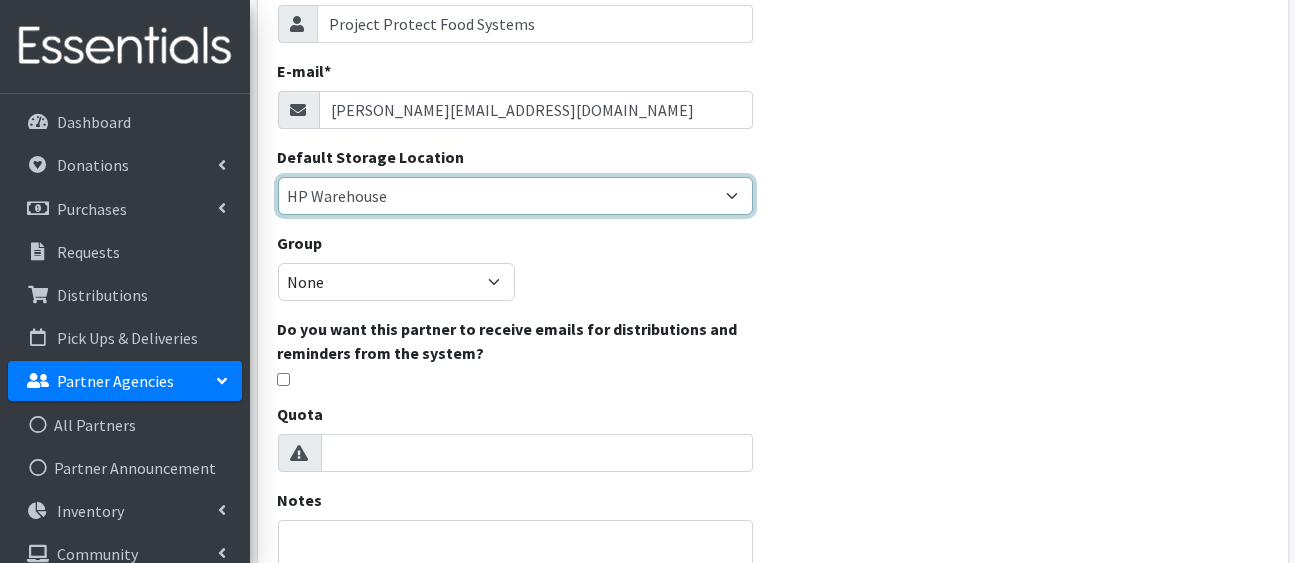 click on "HP Warehouse
UWWC Downtown office, upstairs" at bounding box center (515, 196) 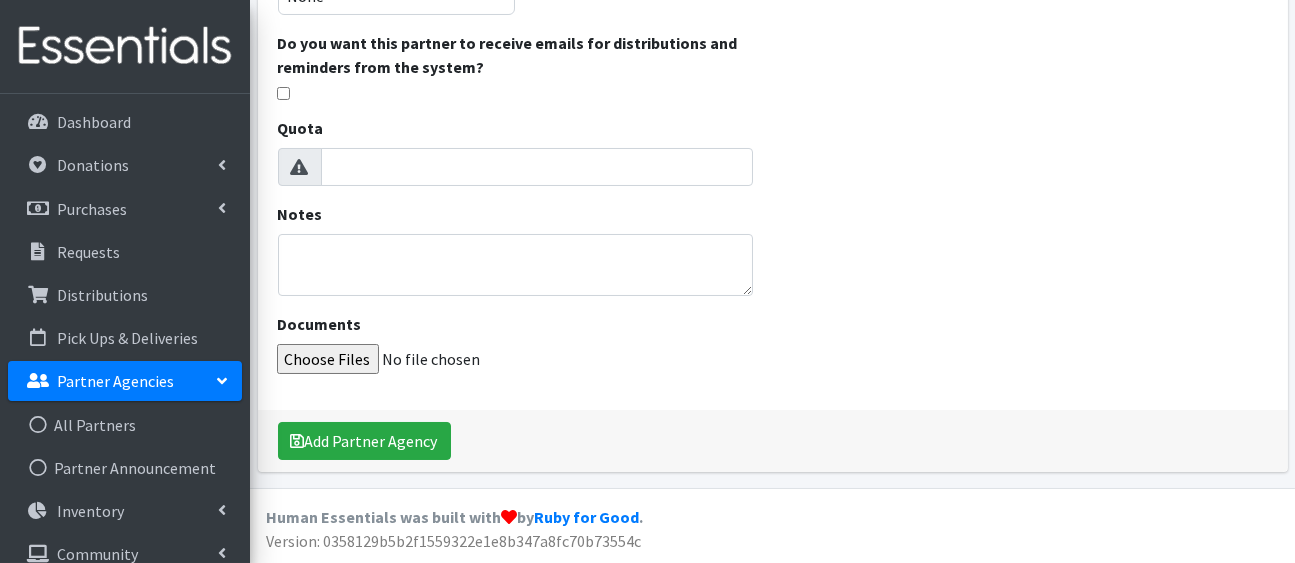 scroll, scrollTop: 714, scrollLeft: 0, axis: vertical 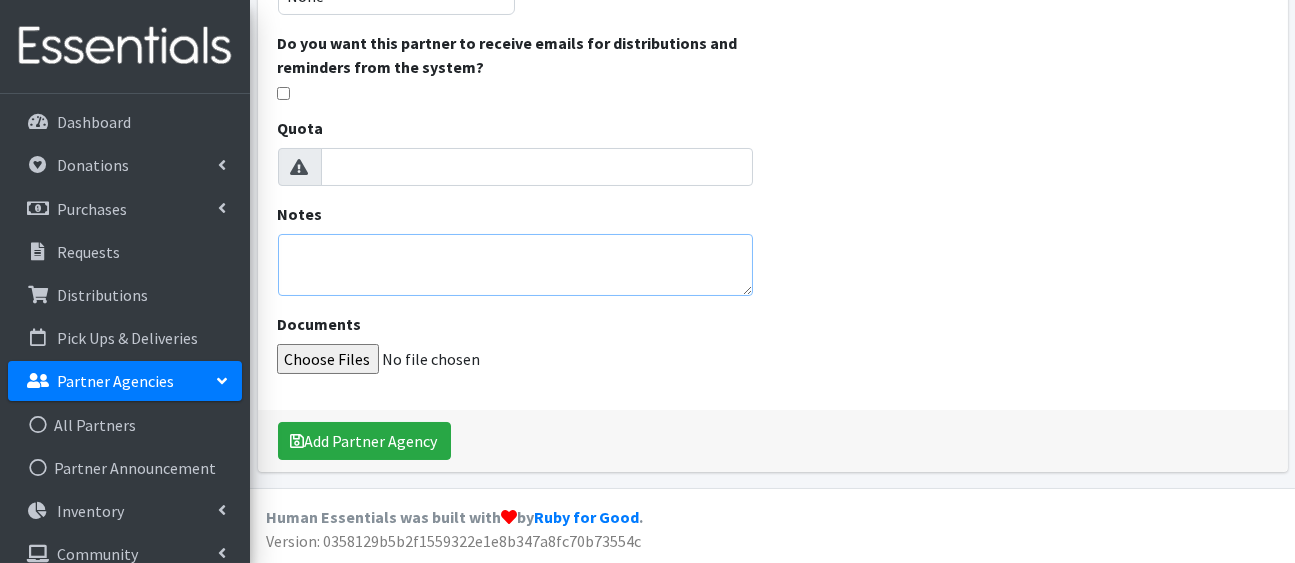 click on "Notes" at bounding box center (515, 265) 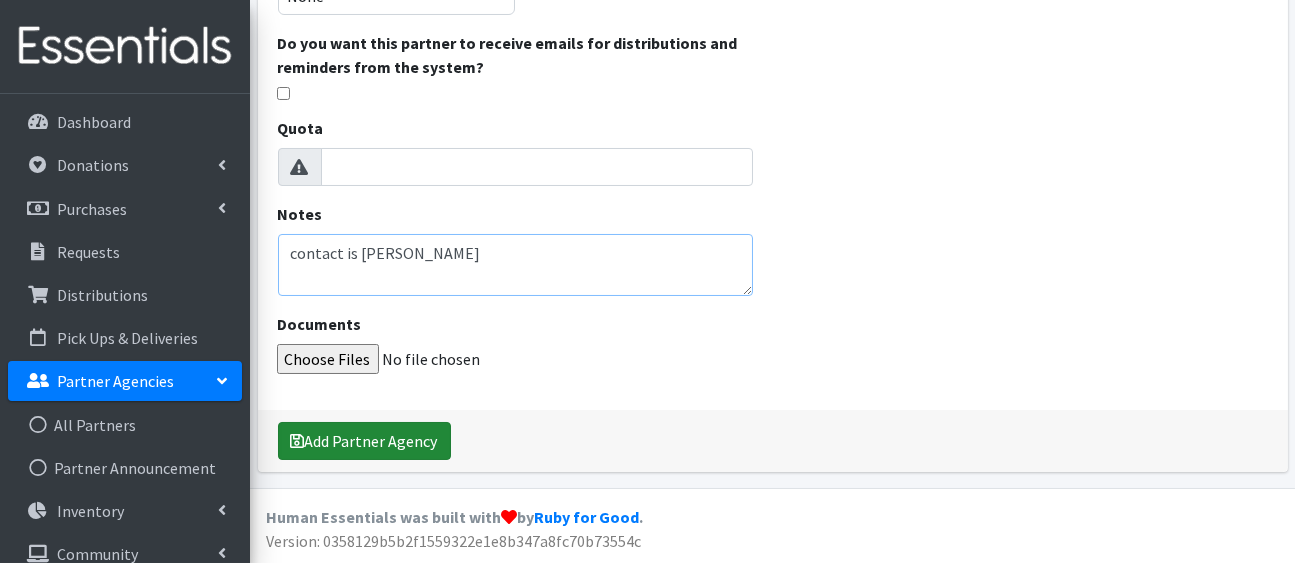 type on "contact is Tommy" 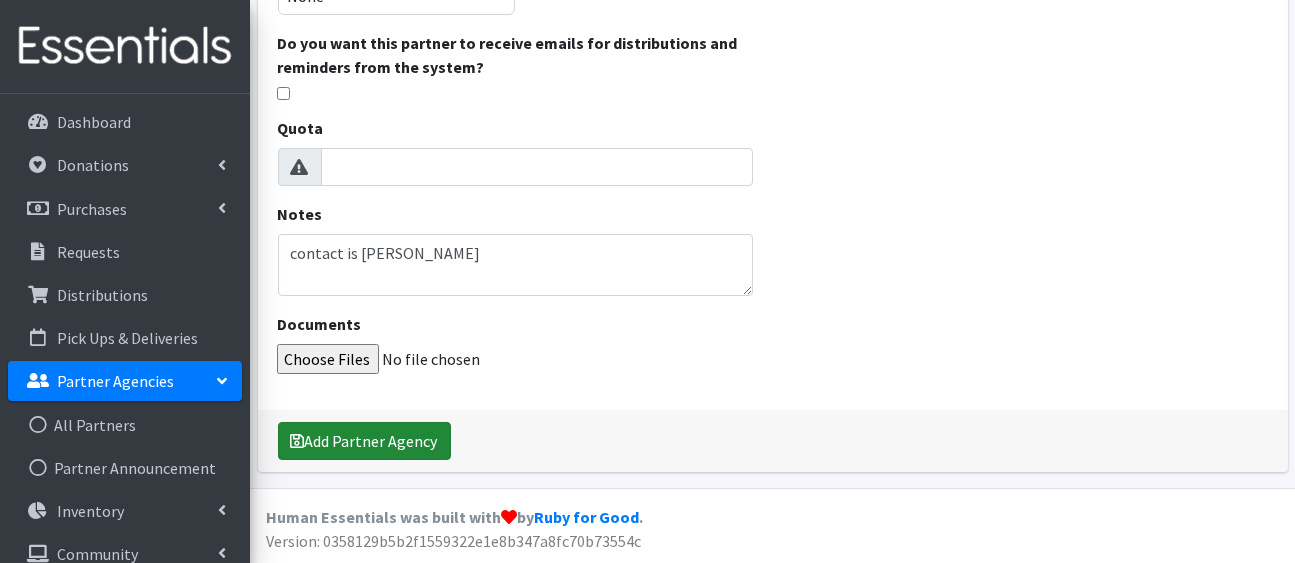 click on "Add Partner Agency" at bounding box center [364, 441] 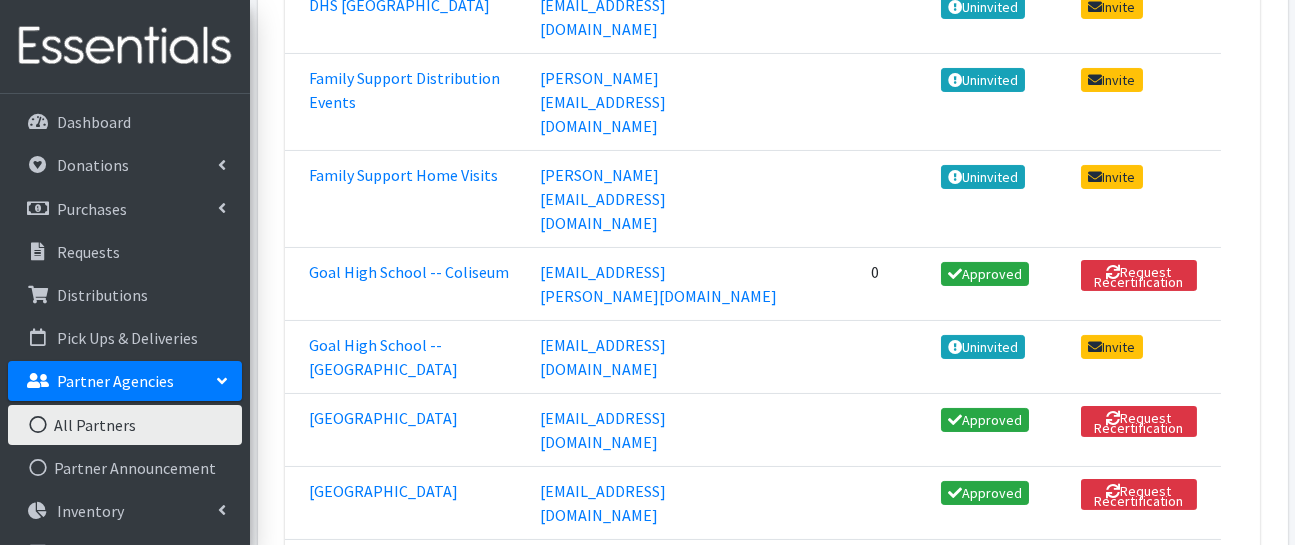 scroll, scrollTop: 1237, scrollLeft: 0, axis: vertical 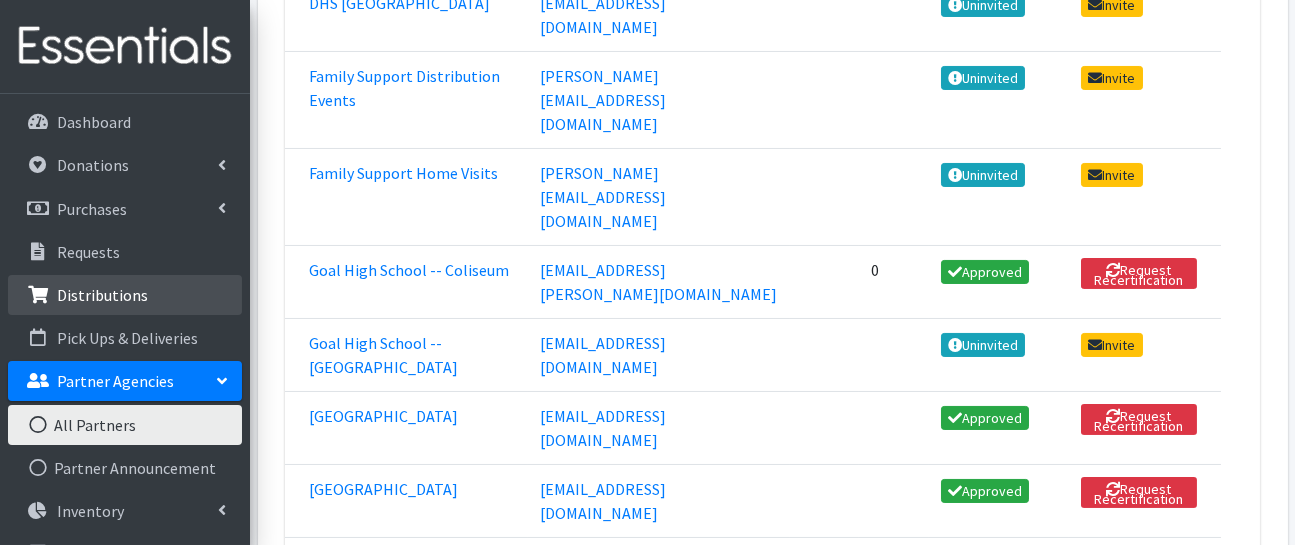click on "Distributions" at bounding box center (102, 295) 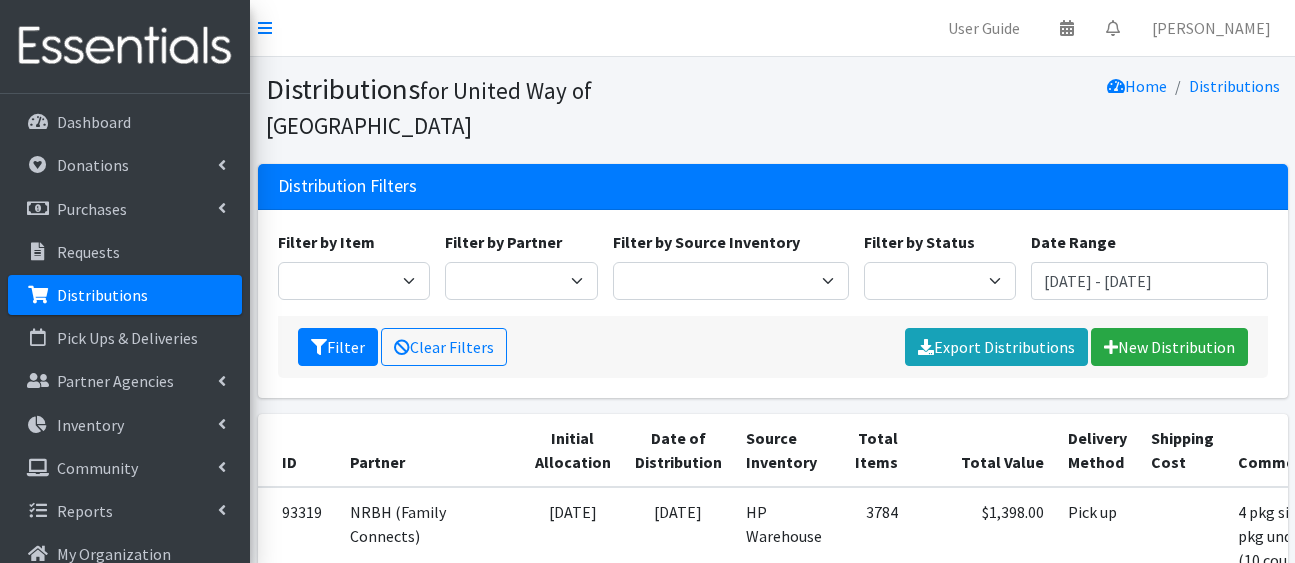 scroll, scrollTop: 0, scrollLeft: 0, axis: both 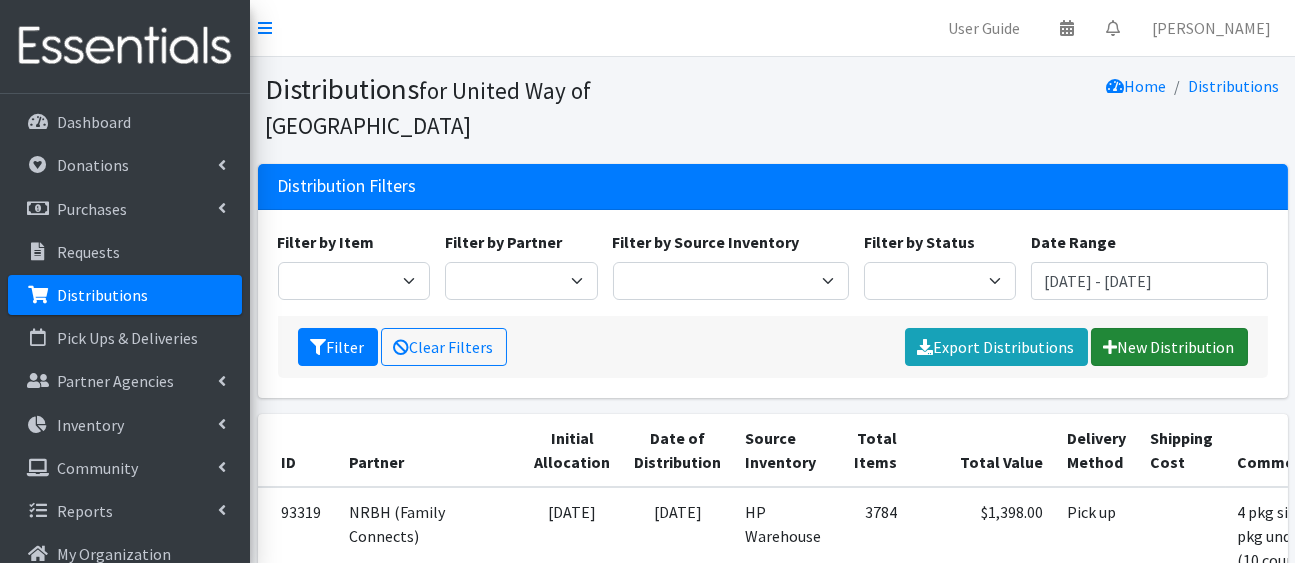 click on "New Distribution" at bounding box center [1169, 347] 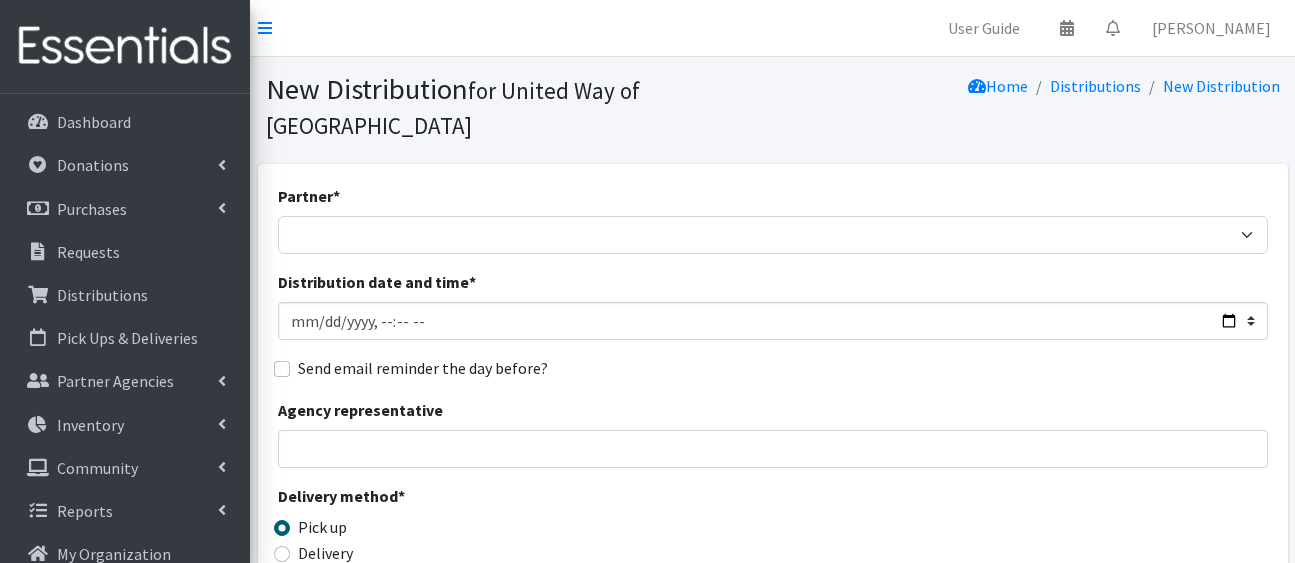 scroll, scrollTop: 0, scrollLeft: 0, axis: both 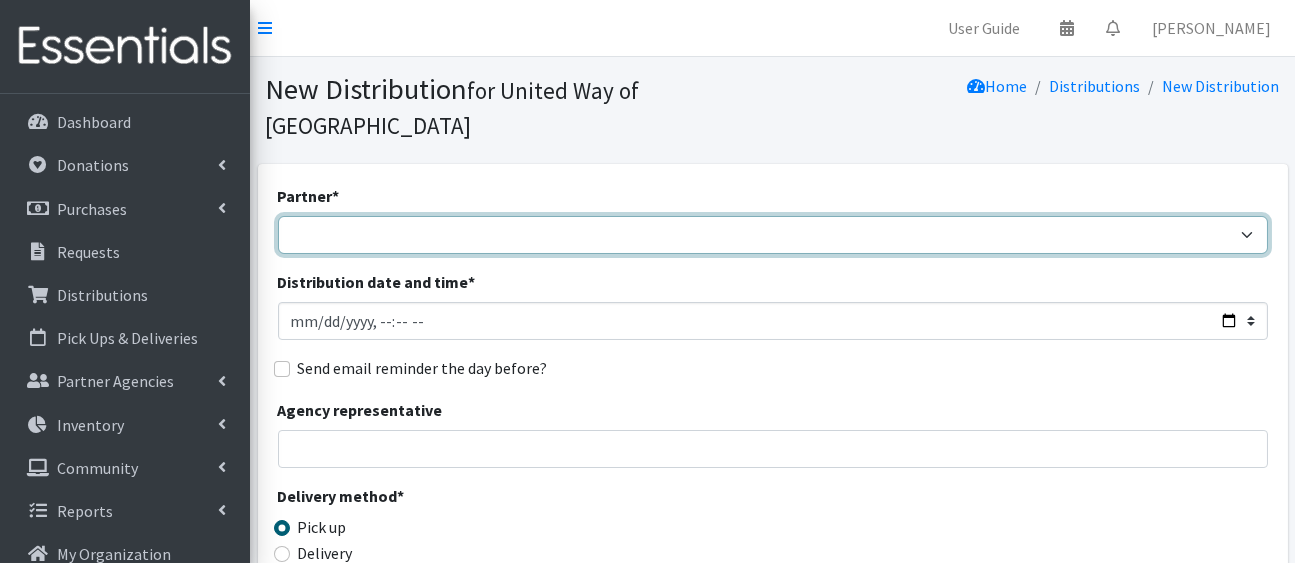 click on "[PERSON_NAME][GEOGRAPHIC_DATA]
[GEOGRAPHIC_DATA][PERSON_NAME]
Arty's Pantry at AIMS
[PERSON_NAME][GEOGRAPHIC_DATA] with HCP
Baby Bear Hugs
[PERSON_NAME][GEOGRAPHIC_DATA]
CBOCES
[GEOGRAPHIC_DATA]
[US_STATE] Early Education Network (CEEN)
DHS Weld County
Family Support Distribution Events
Family Support Home Visits
Goal High School -- [GEOGRAPHIC_DATA] -- [GEOGRAPHIC_DATA]
IRC [PERSON_NAME][GEOGRAPHIC_DATA]
[GEOGRAPHIC_DATA] & [DEMOGRAPHIC_DATA] Programs
Lighthouse Community Center and Food Pantry
[GEOGRAPHIC_DATA]
[PERSON_NAME][GEOGRAPHIC_DATA]
[GEOGRAPHIC_DATA]
NCHA Care Management
NRBH (Family Connects)
OTHER
Project Protect Food Systems
Salvation Army - Greeley
Stork Support of Northern [US_STATE]
Table of Hope Food [GEOGRAPHIC_DATA]
[GEOGRAPHIC_DATA]
Weld County Department of Public Health and Environment
WIC Weld County
Wings Residential Treatment" at bounding box center [773, 235] 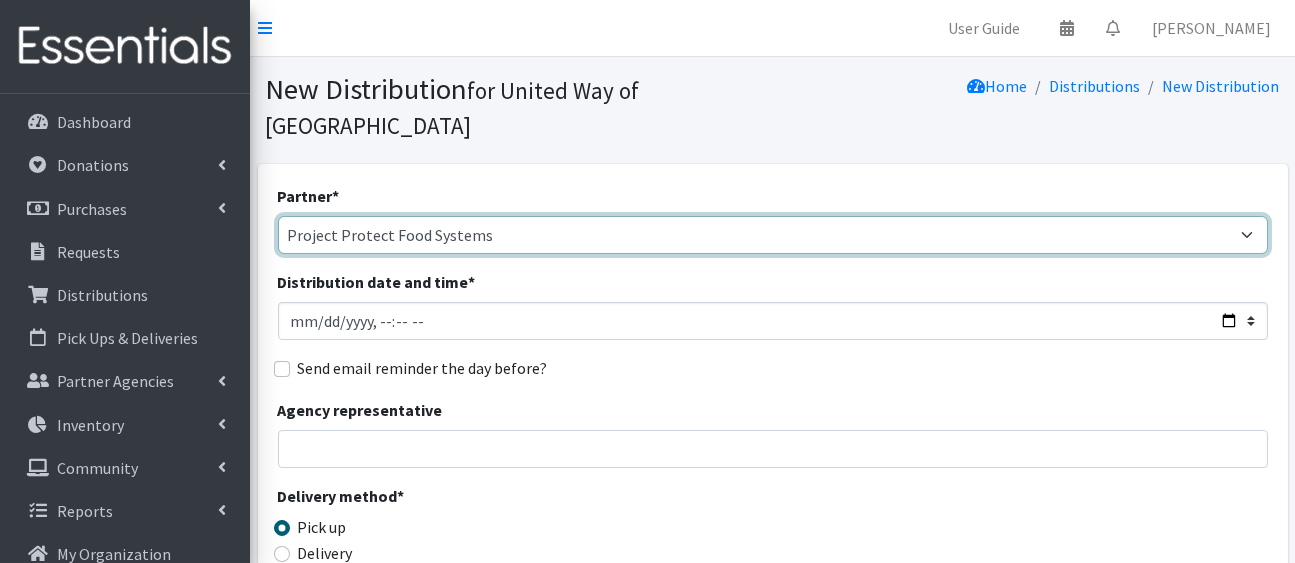 click on "[PERSON_NAME][GEOGRAPHIC_DATA]
[GEOGRAPHIC_DATA][PERSON_NAME]
Arty's Pantry at AIMS
[PERSON_NAME][GEOGRAPHIC_DATA] with HCP
Baby Bear Hugs
[PERSON_NAME][GEOGRAPHIC_DATA]
CBOCES
[GEOGRAPHIC_DATA]
[US_STATE] Early Education Network (CEEN)
DHS Weld County
Family Support Distribution Events
Family Support Home Visits
Goal High School -- [GEOGRAPHIC_DATA] -- [GEOGRAPHIC_DATA]
IRC [PERSON_NAME][GEOGRAPHIC_DATA]
[GEOGRAPHIC_DATA] & [DEMOGRAPHIC_DATA] Programs
Lighthouse Community Center and Food Pantry
[GEOGRAPHIC_DATA]
[PERSON_NAME][GEOGRAPHIC_DATA]
[GEOGRAPHIC_DATA]
NCHA Care Management
NRBH (Family Connects)
OTHER
Project Protect Food Systems
Salvation Army - Greeley
Stork Support of Northern [US_STATE]
Table of Hope Food [GEOGRAPHIC_DATA]
[GEOGRAPHIC_DATA]
Weld County Department of Public Health and Environment
WIC Weld County
Wings Residential Treatment" at bounding box center [773, 235] 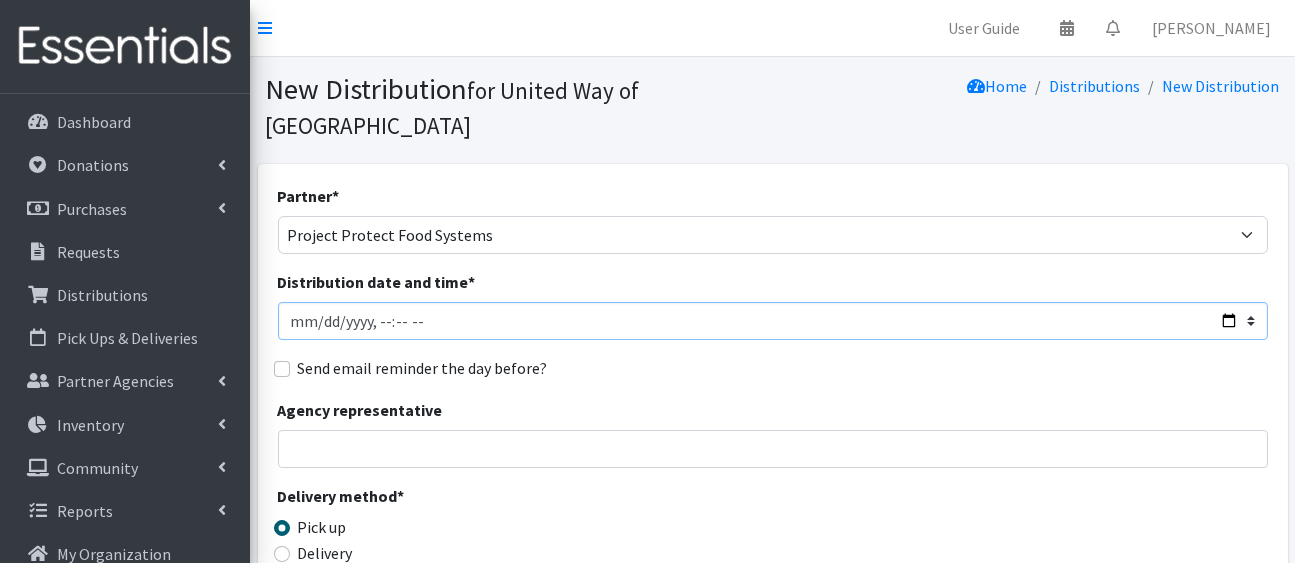 click on "Distribution date and time  *" at bounding box center [773, 321] 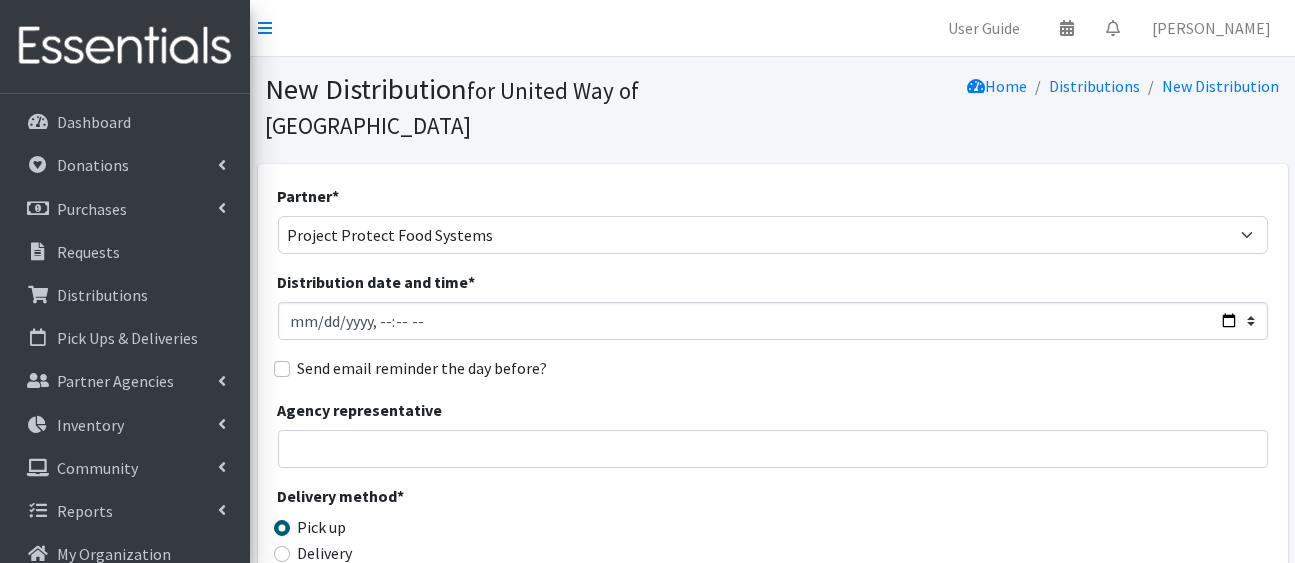 type on "[DATE]T23:59" 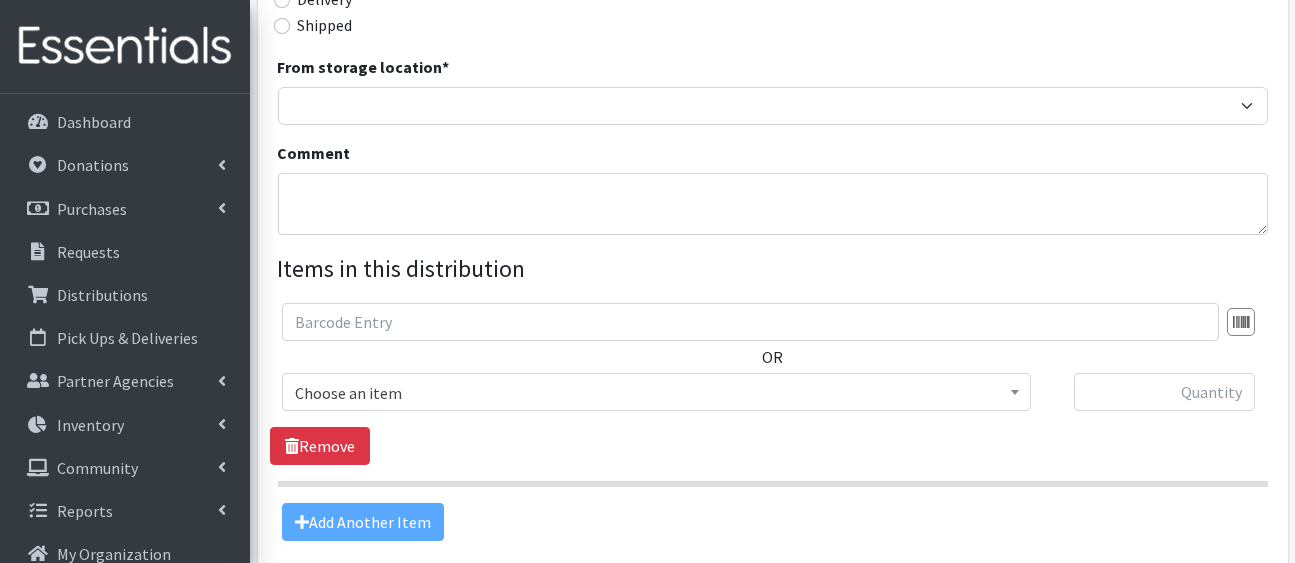 scroll, scrollTop: 555, scrollLeft: 0, axis: vertical 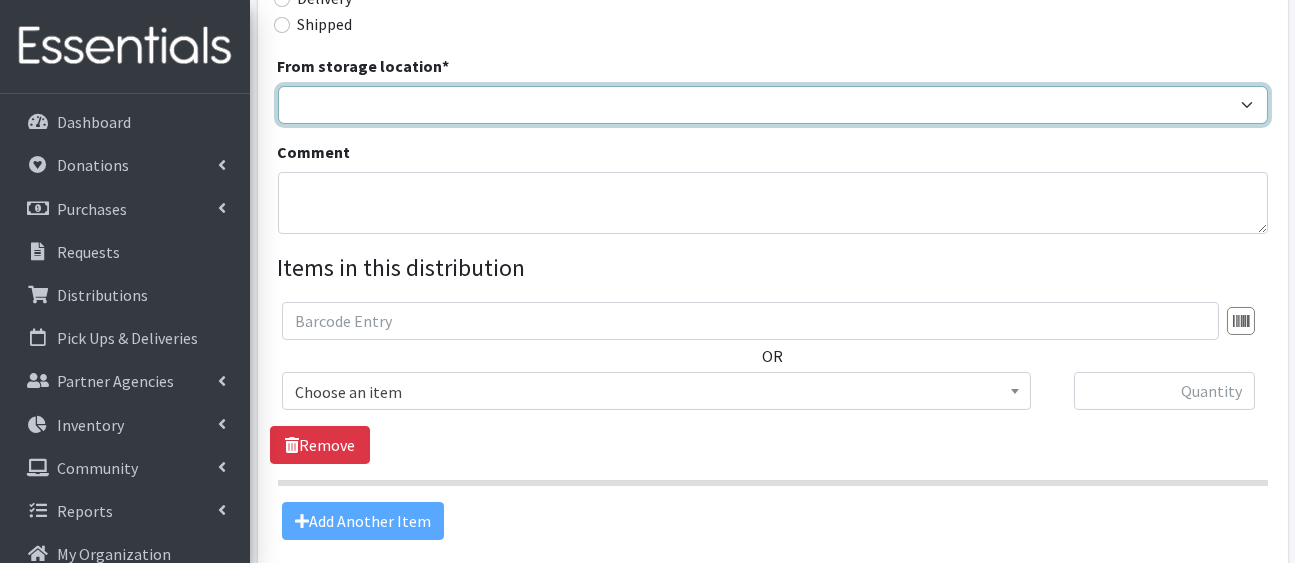 click on "HP Warehouse
UWWC Downtown office, upstairs" at bounding box center [773, 105] 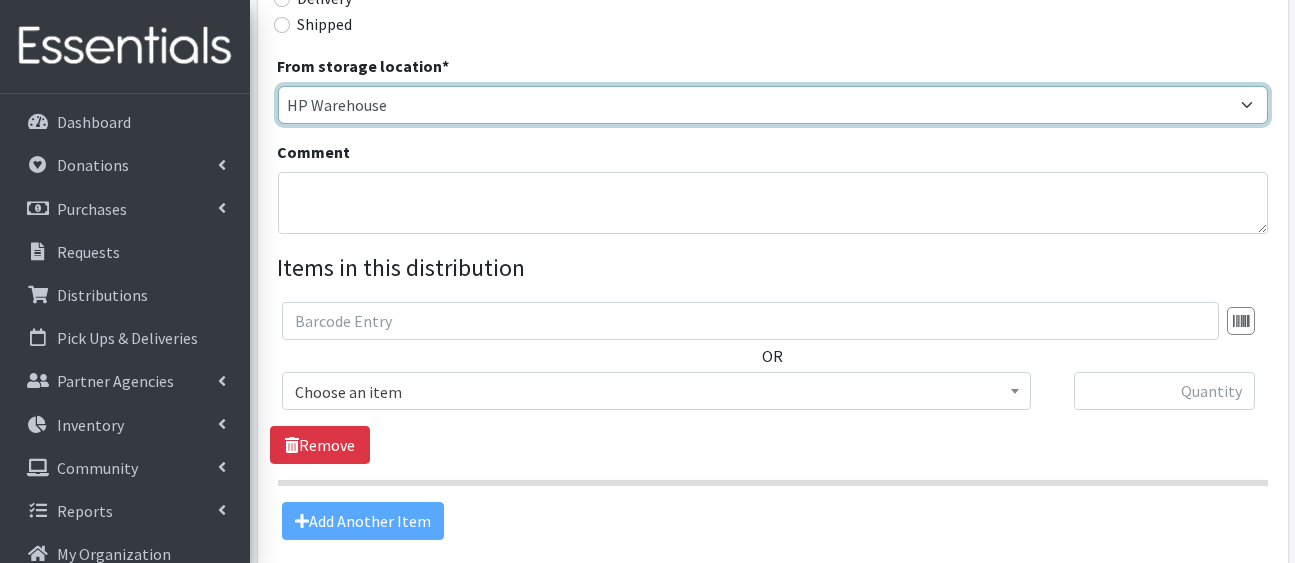 click on "HP Warehouse
UWWC Downtown office, upstairs" at bounding box center [773, 105] 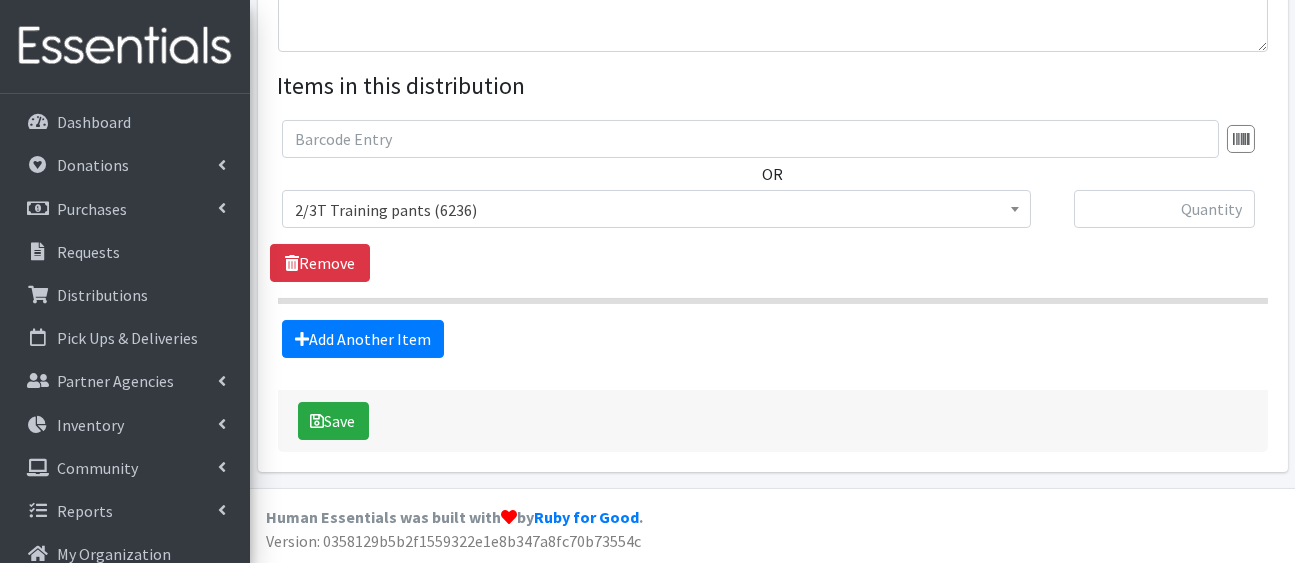 scroll, scrollTop: 968, scrollLeft: 0, axis: vertical 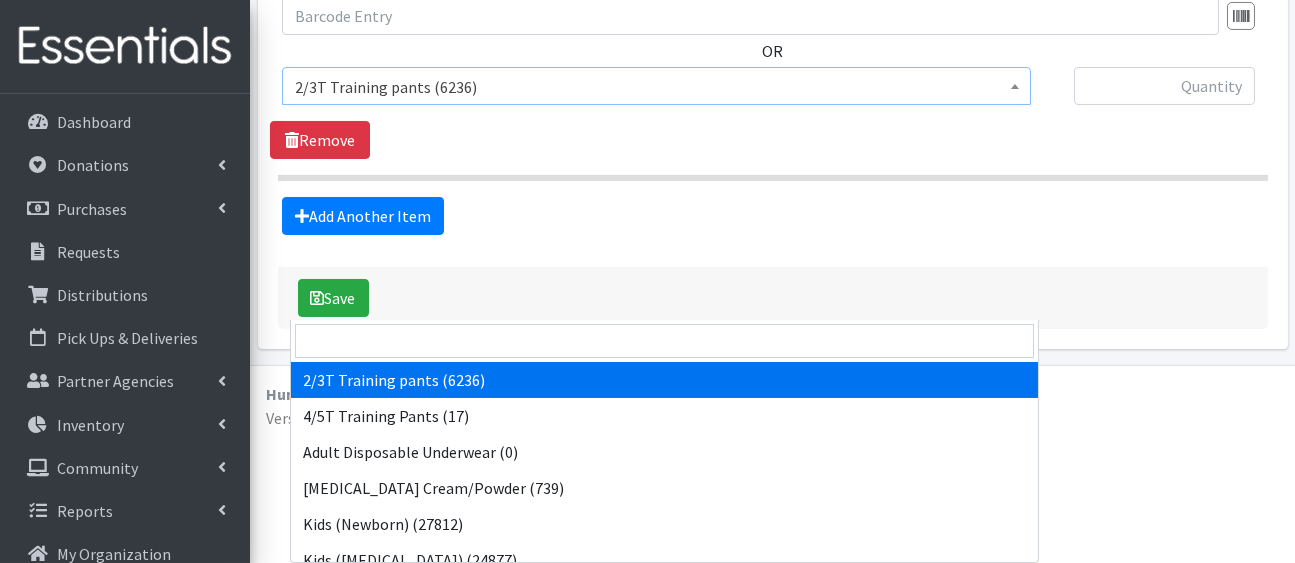 click on "2/3T Training pants (6236)" at bounding box center (656, 87) 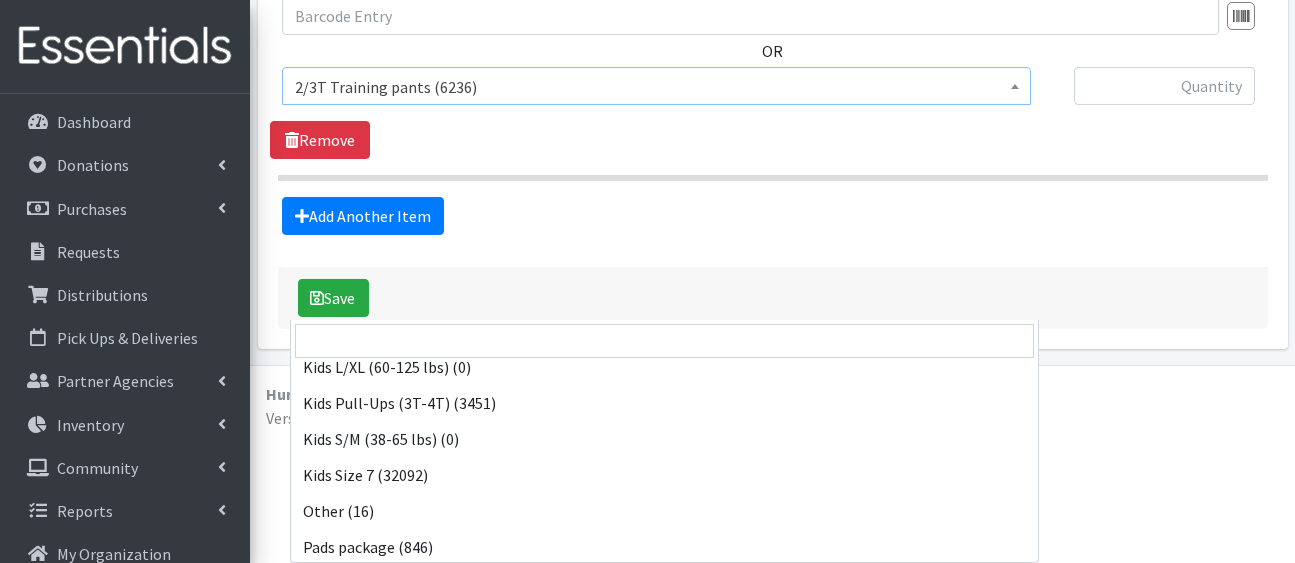 scroll, scrollTop: 458, scrollLeft: 0, axis: vertical 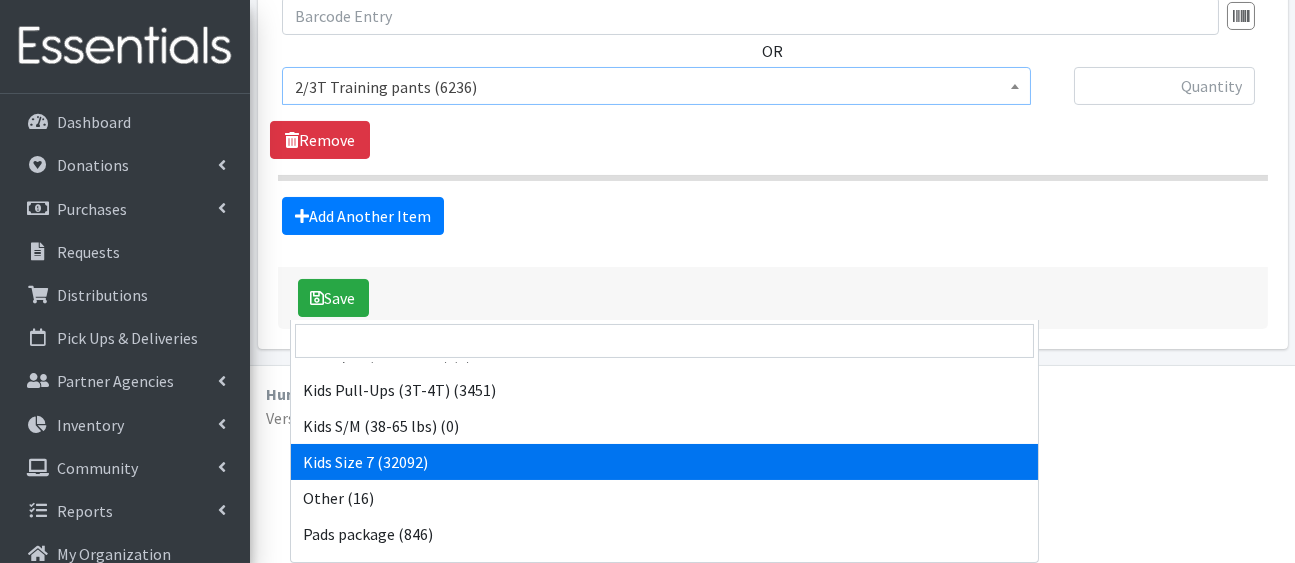 select on "5432" 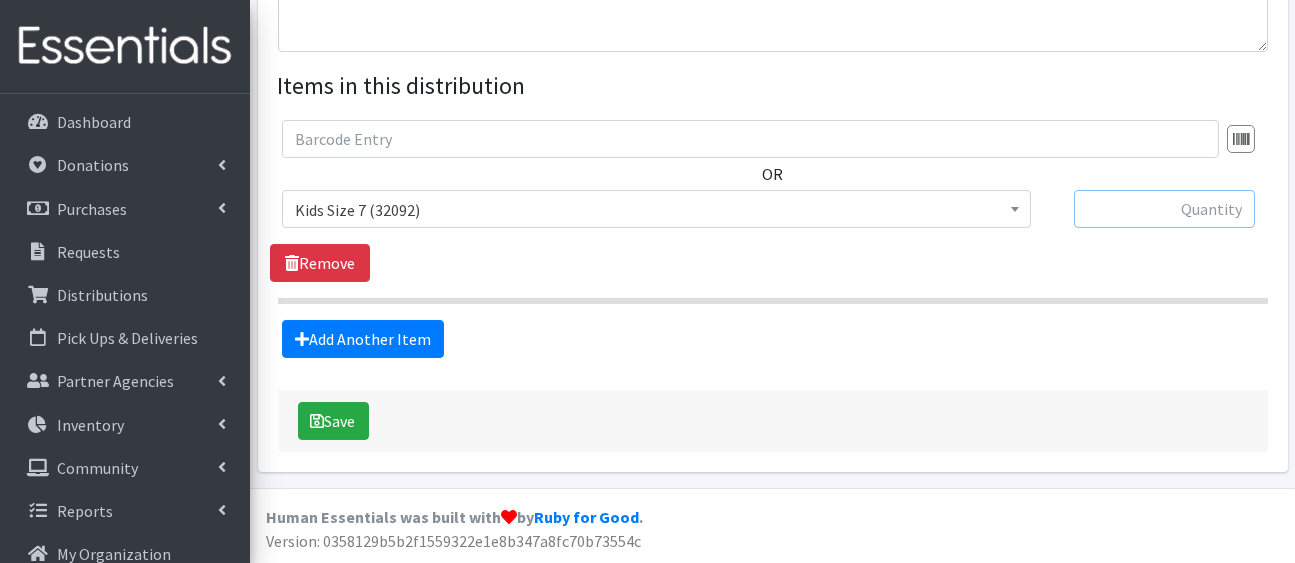 click at bounding box center [1164, 209] 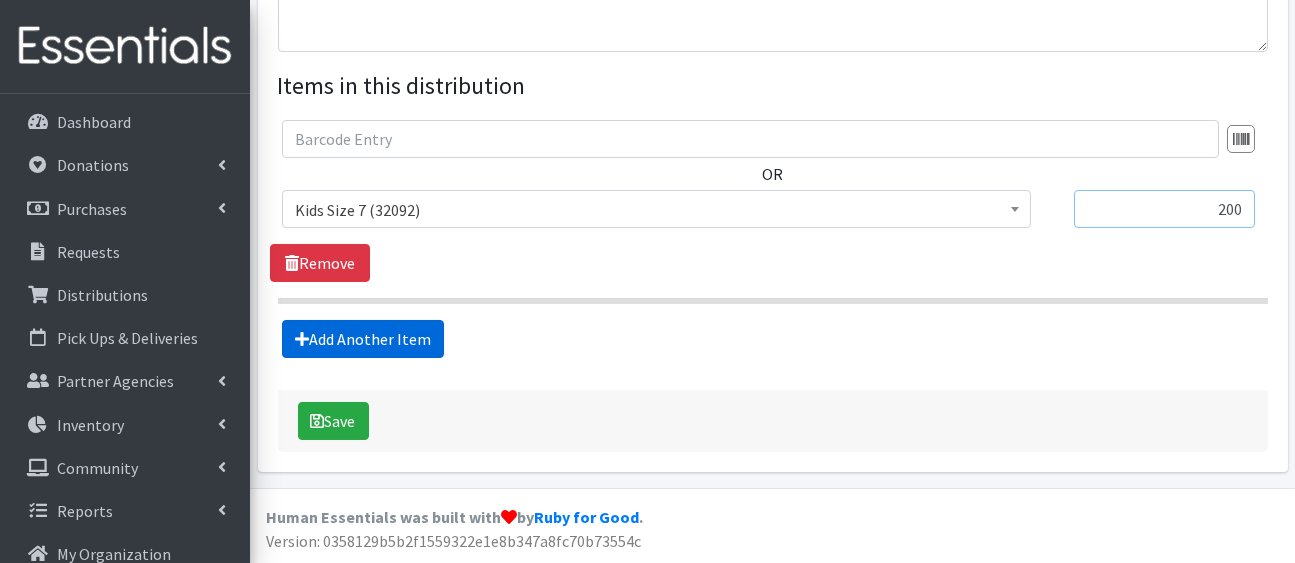 type on "200" 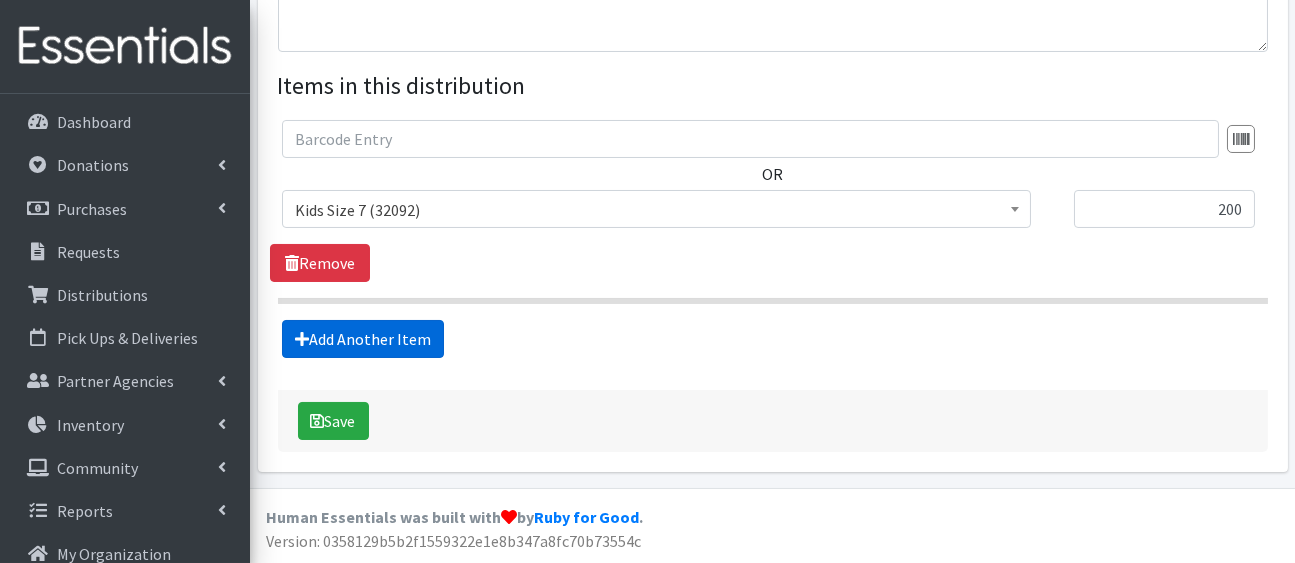 click on "Add Another Item" at bounding box center [363, 339] 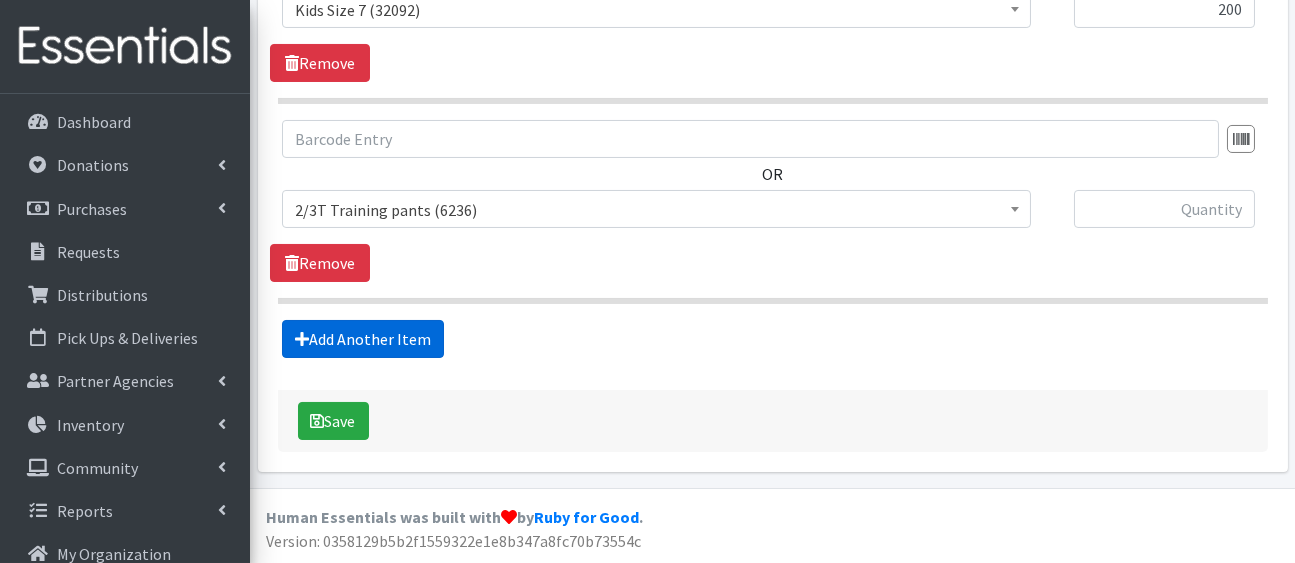 scroll, scrollTop: 1321, scrollLeft: 0, axis: vertical 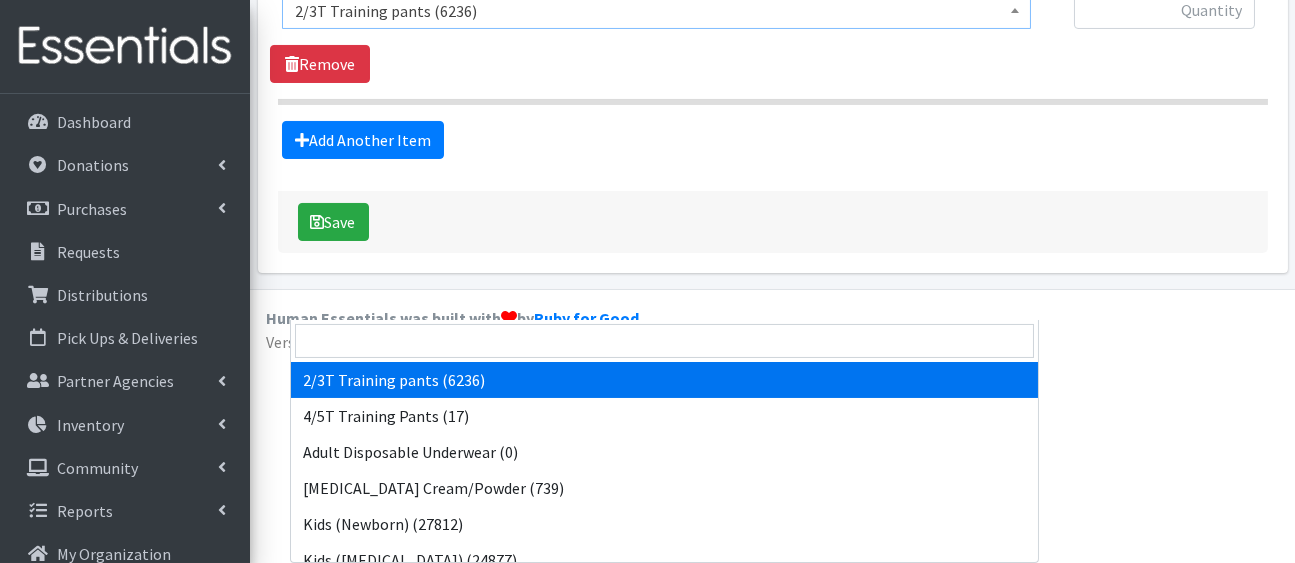 click on "2/3T Training pants (6236)" at bounding box center (656, 11) 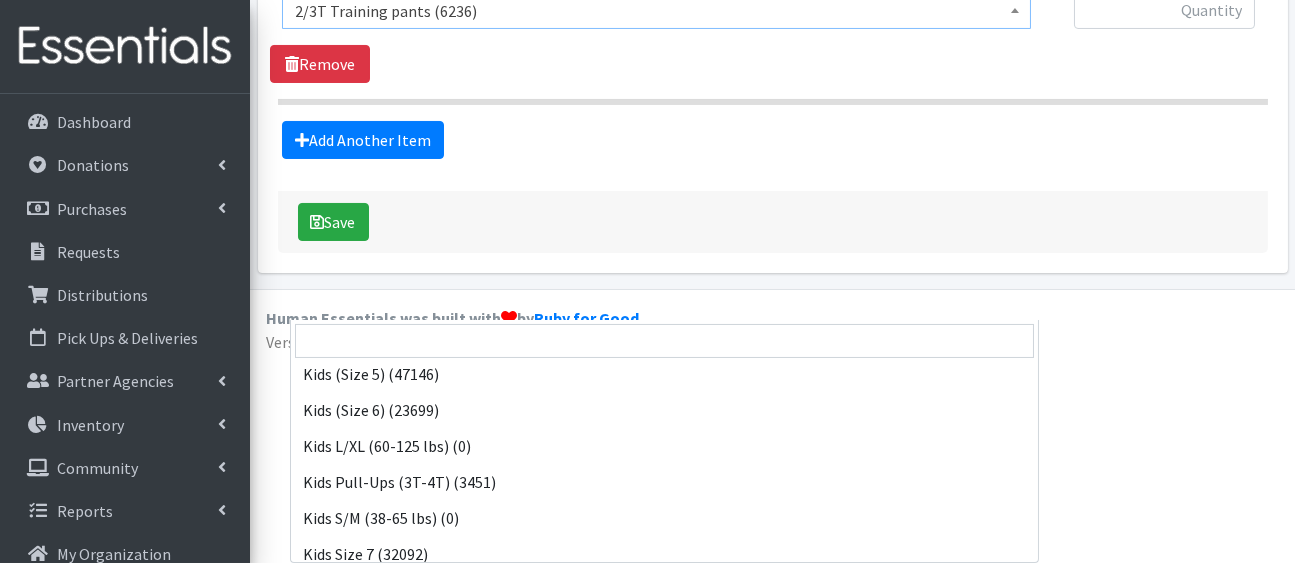 scroll, scrollTop: 367, scrollLeft: 0, axis: vertical 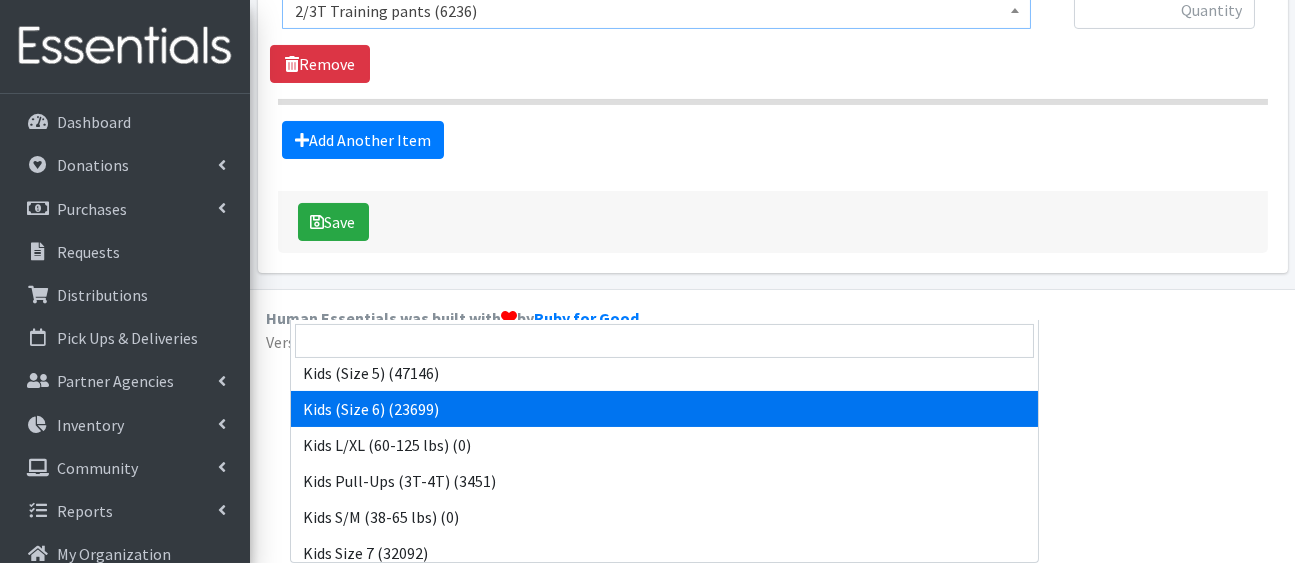 select on "5160" 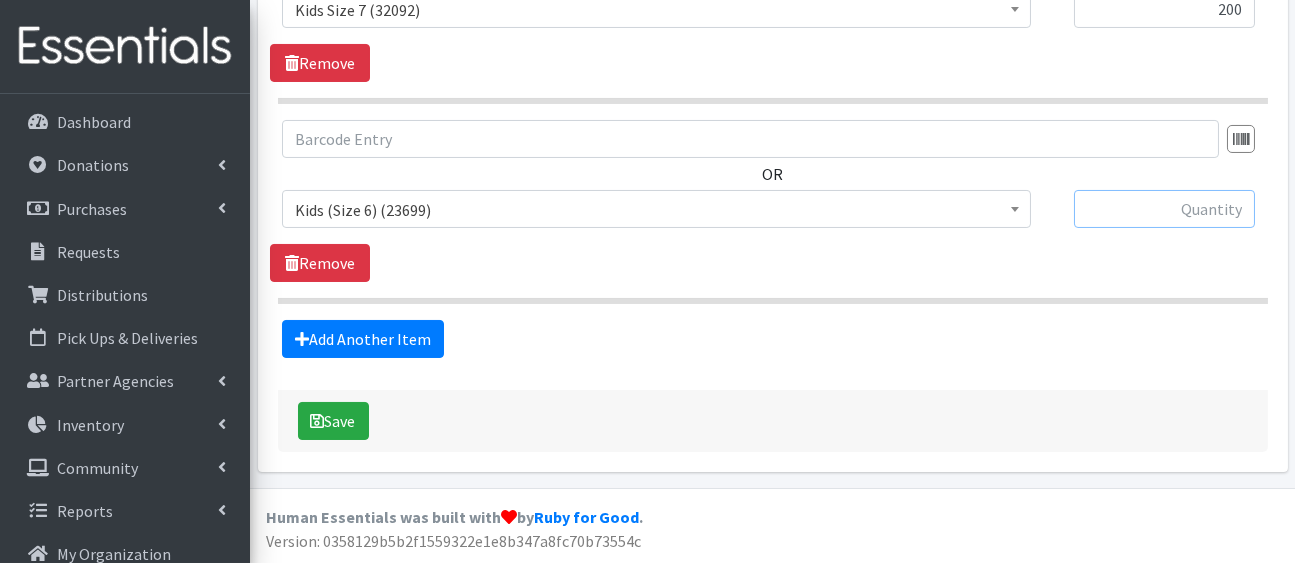 click at bounding box center [1164, 209] 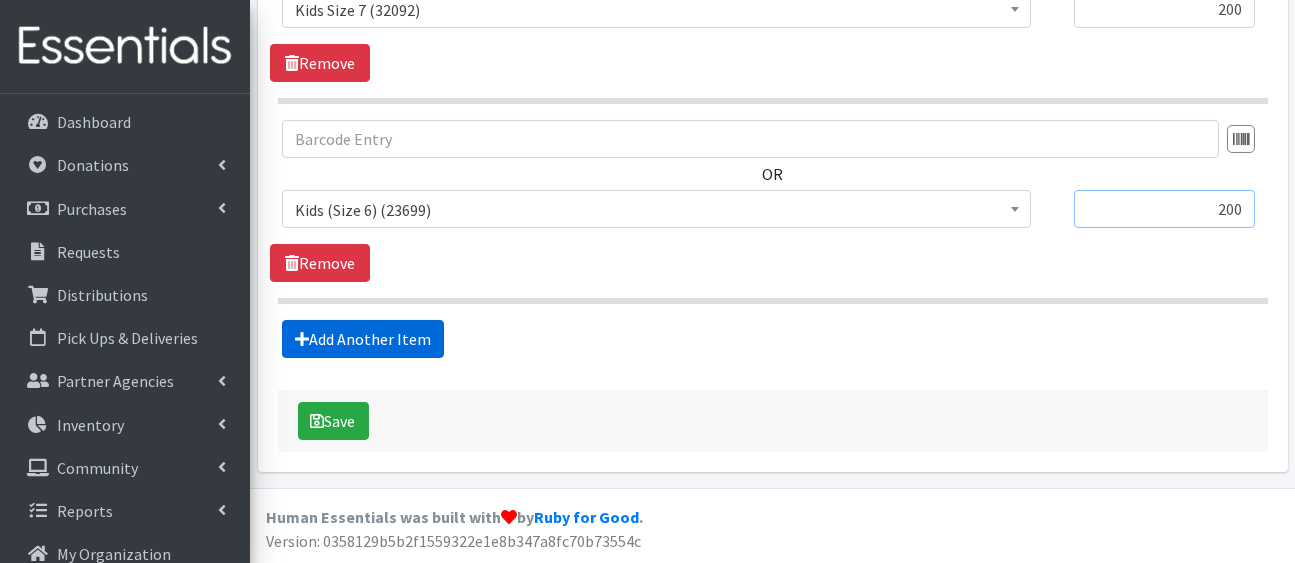 type on "200" 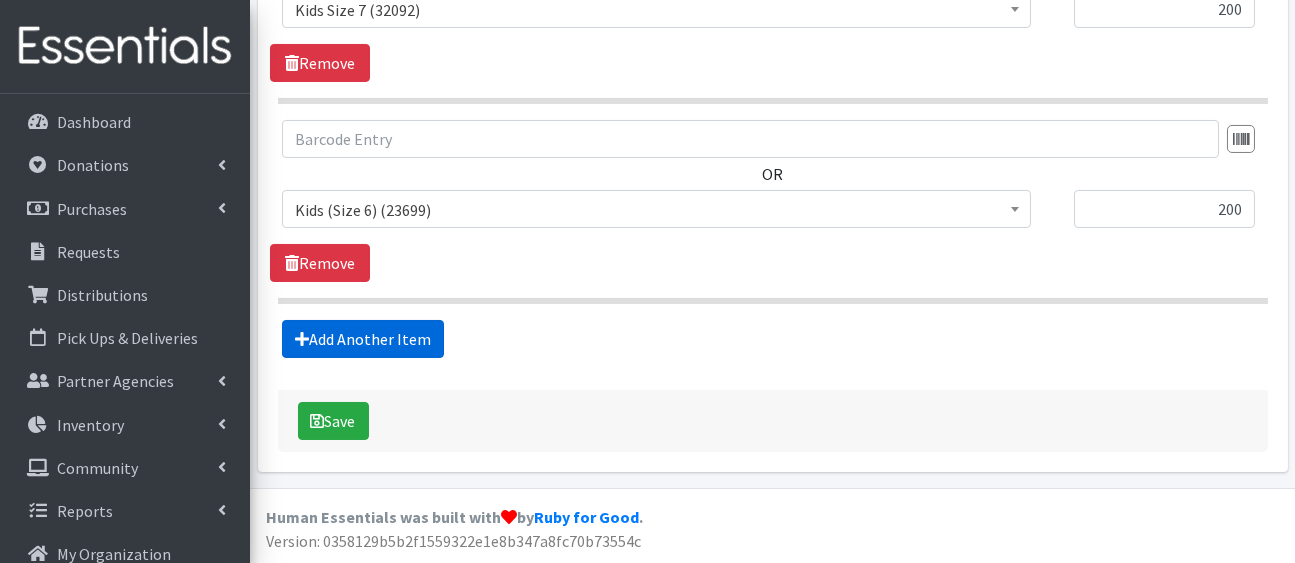 click on "Add Another Item" at bounding box center [363, 339] 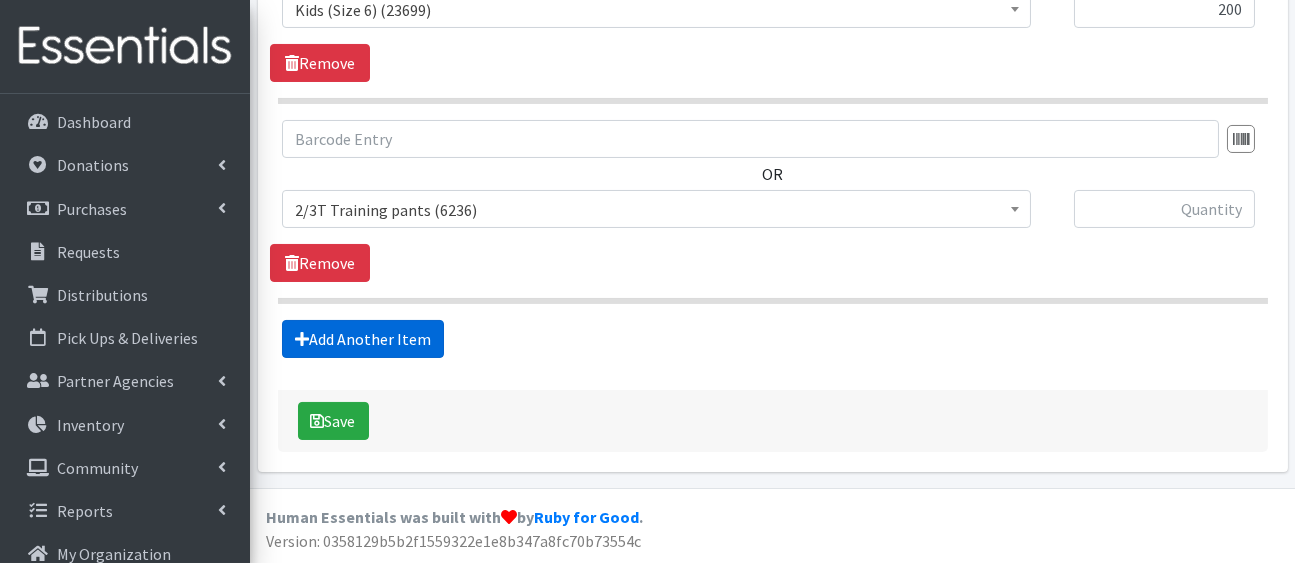 scroll, scrollTop: 1597, scrollLeft: 0, axis: vertical 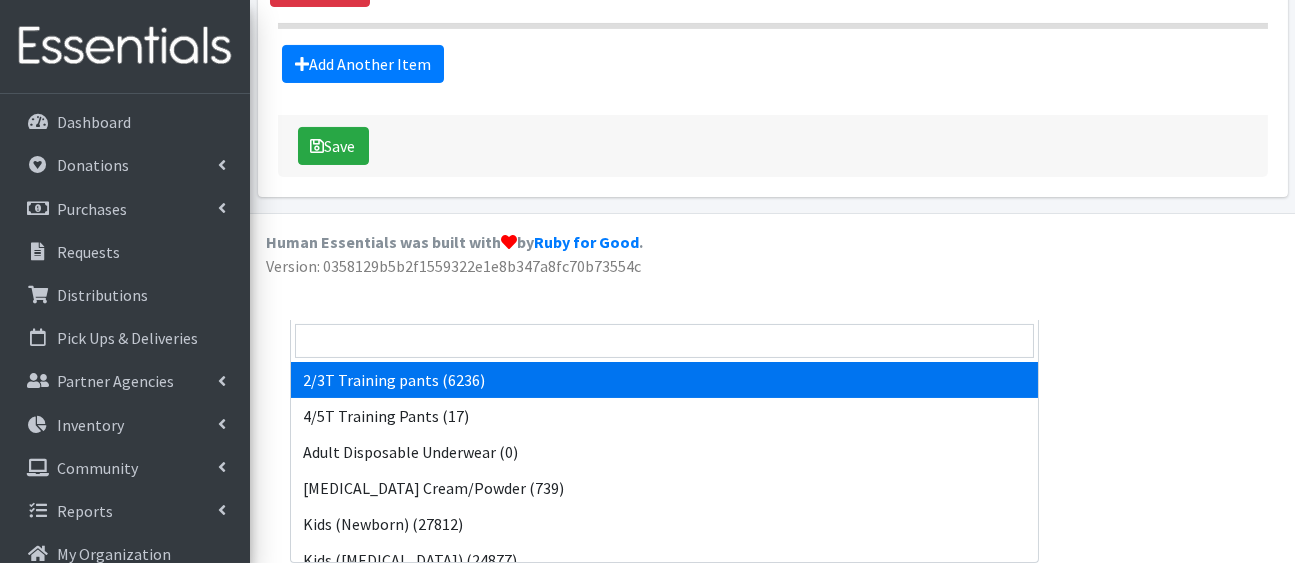 click on "2/3T Training pants (6236)" at bounding box center (656, -65) 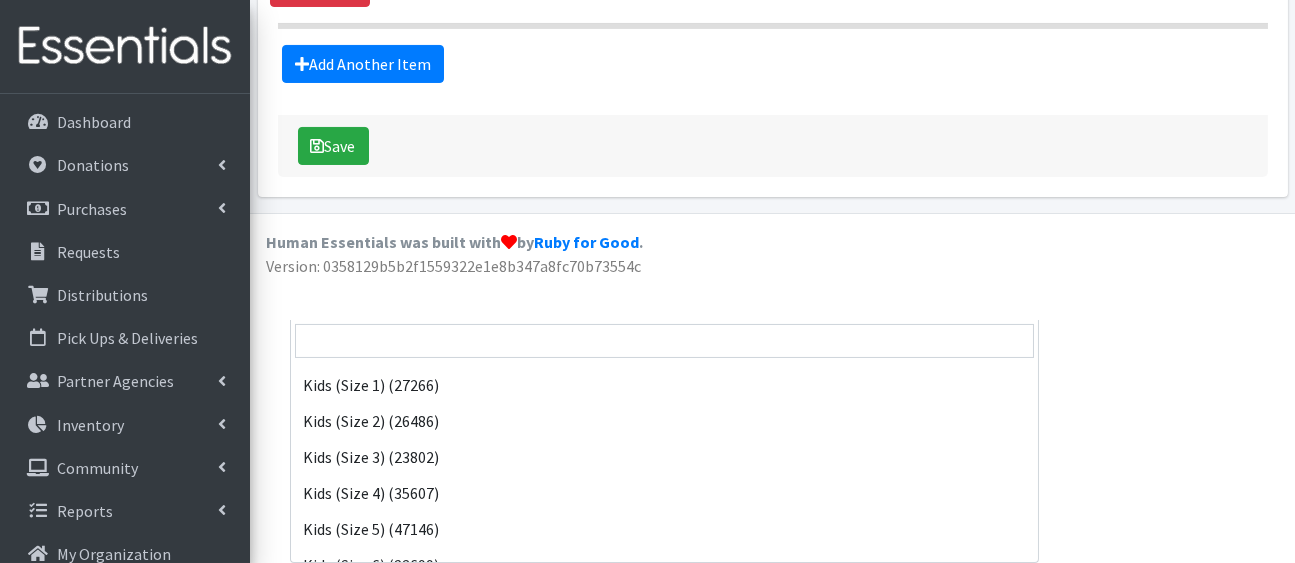scroll, scrollTop: 216, scrollLeft: 0, axis: vertical 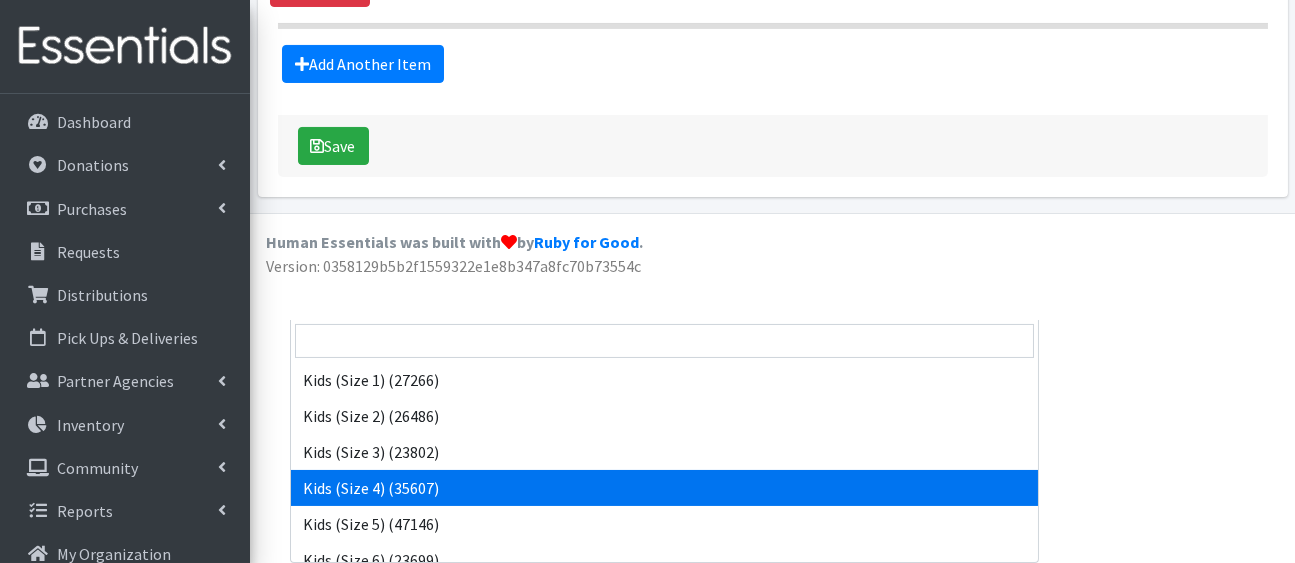 select on "5157" 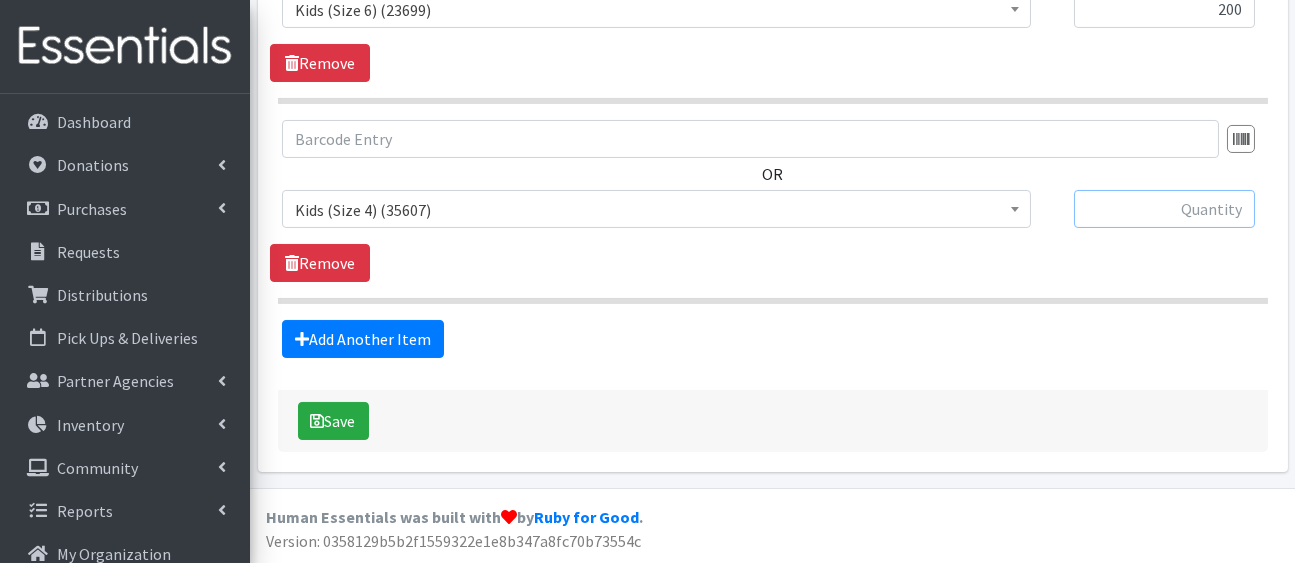 click at bounding box center [1164, 209] 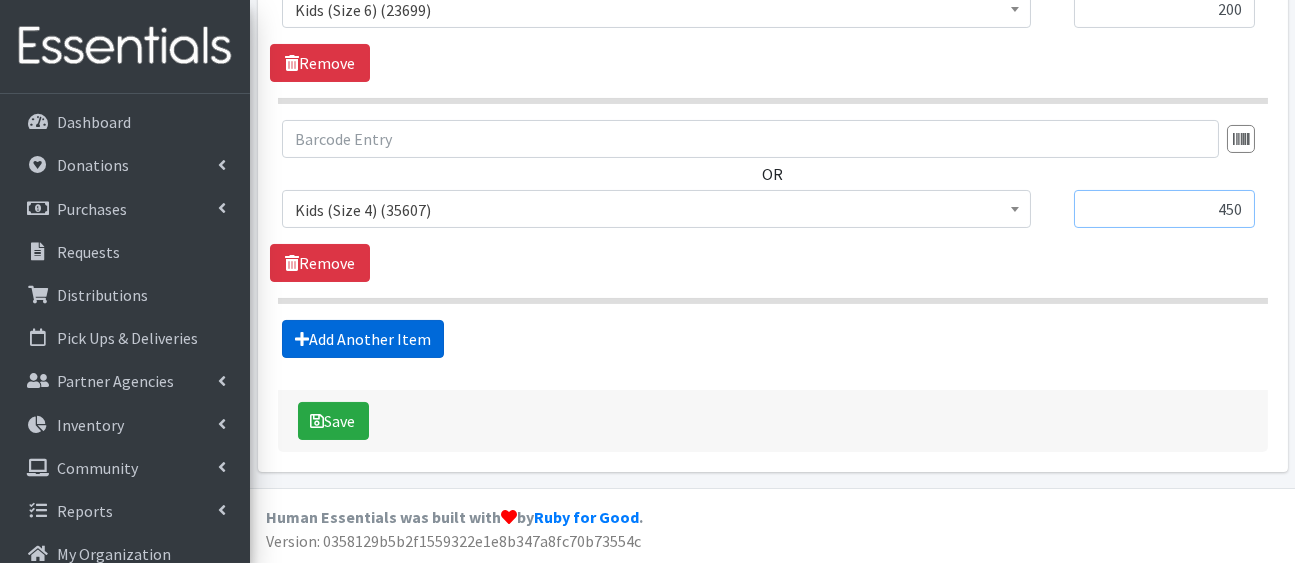 type on "450" 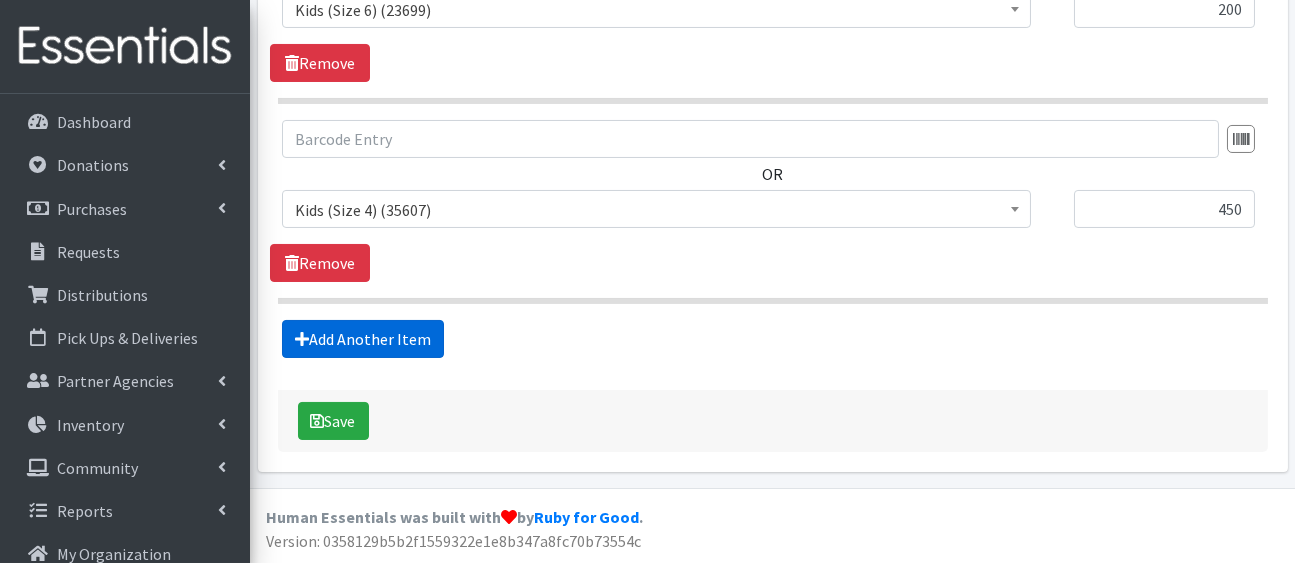 click on "Add Another Item" at bounding box center (363, 339) 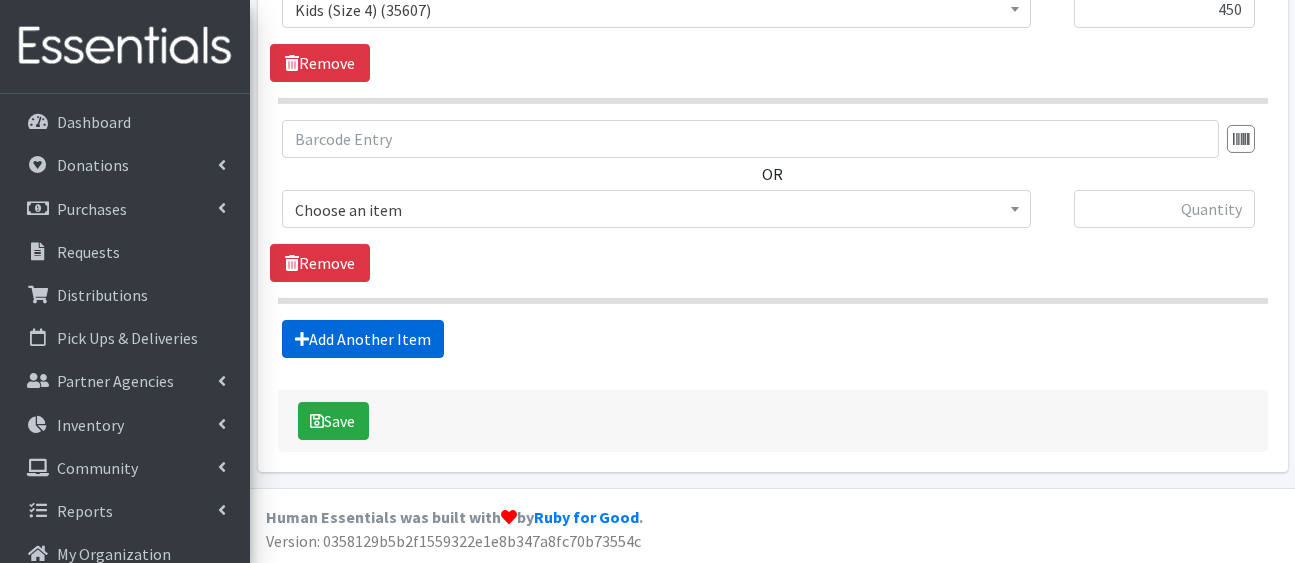 scroll, scrollTop: 1874, scrollLeft: 0, axis: vertical 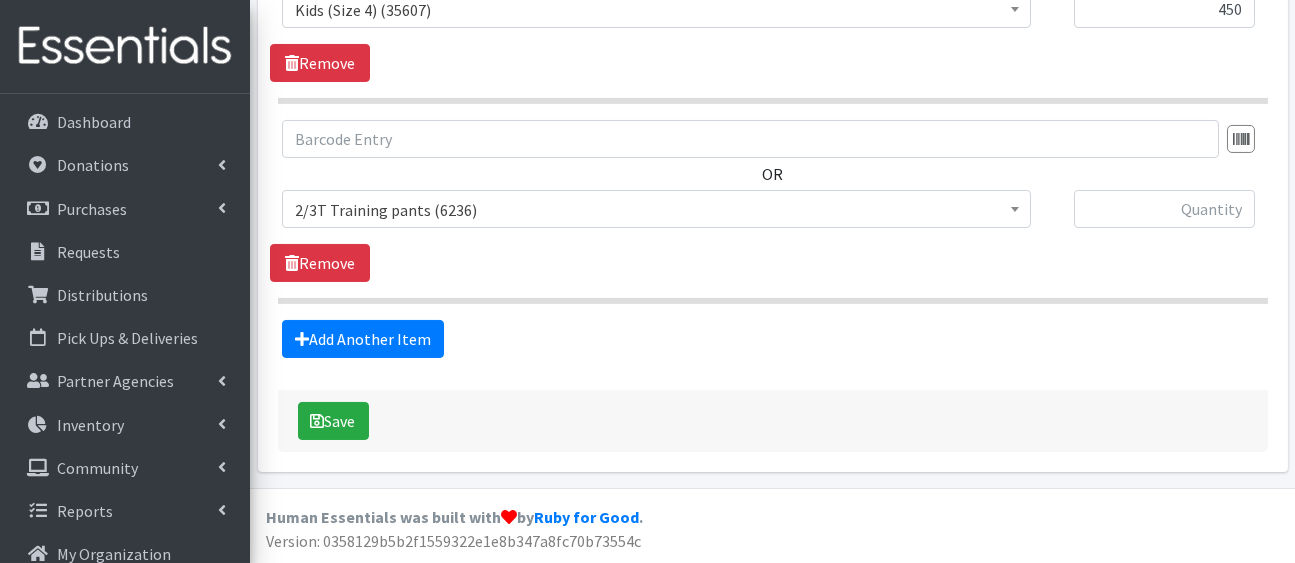 click on "2/3T Training pants (6236)" at bounding box center (656, 210) 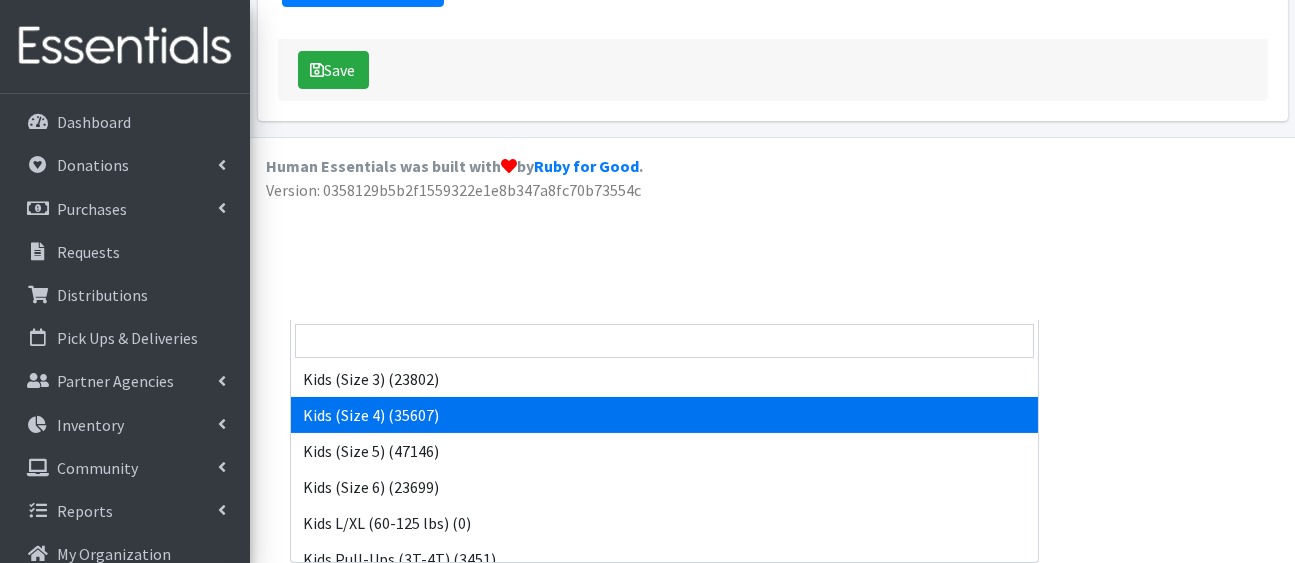 scroll, scrollTop: 289, scrollLeft: 0, axis: vertical 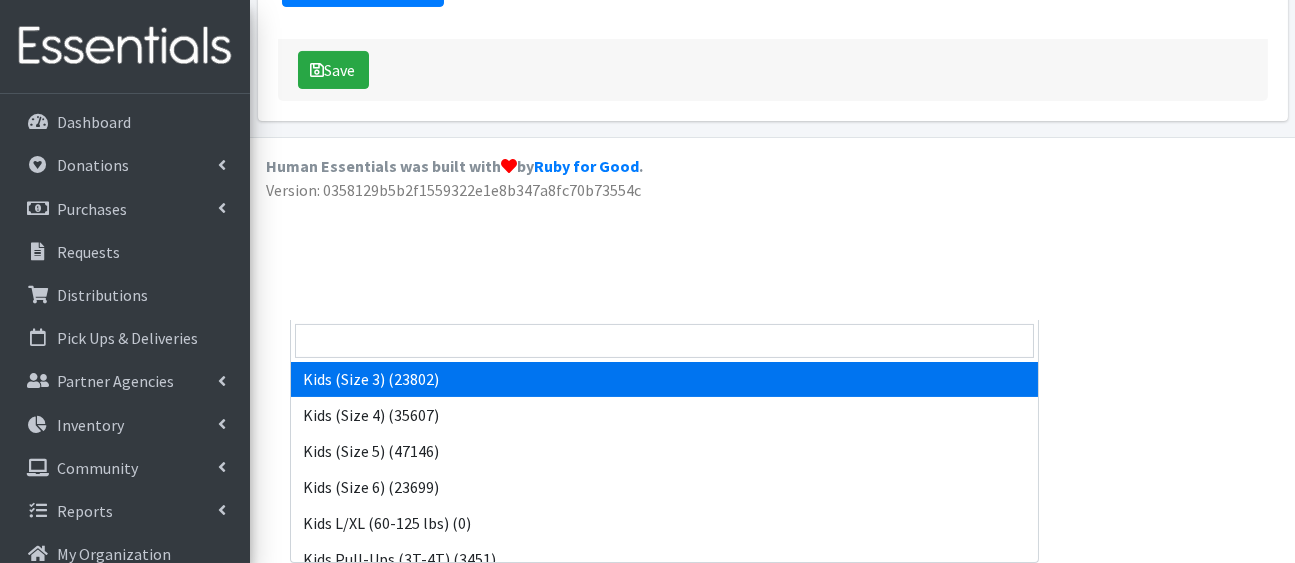 select on "5156" 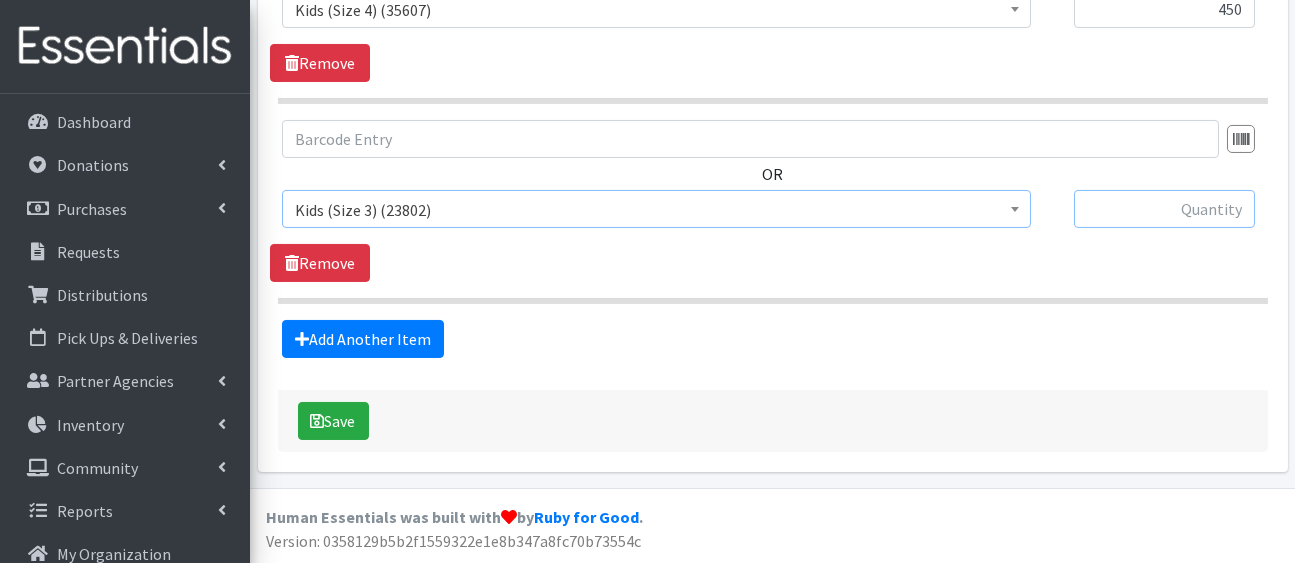 click at bounding box center (1164, 209) 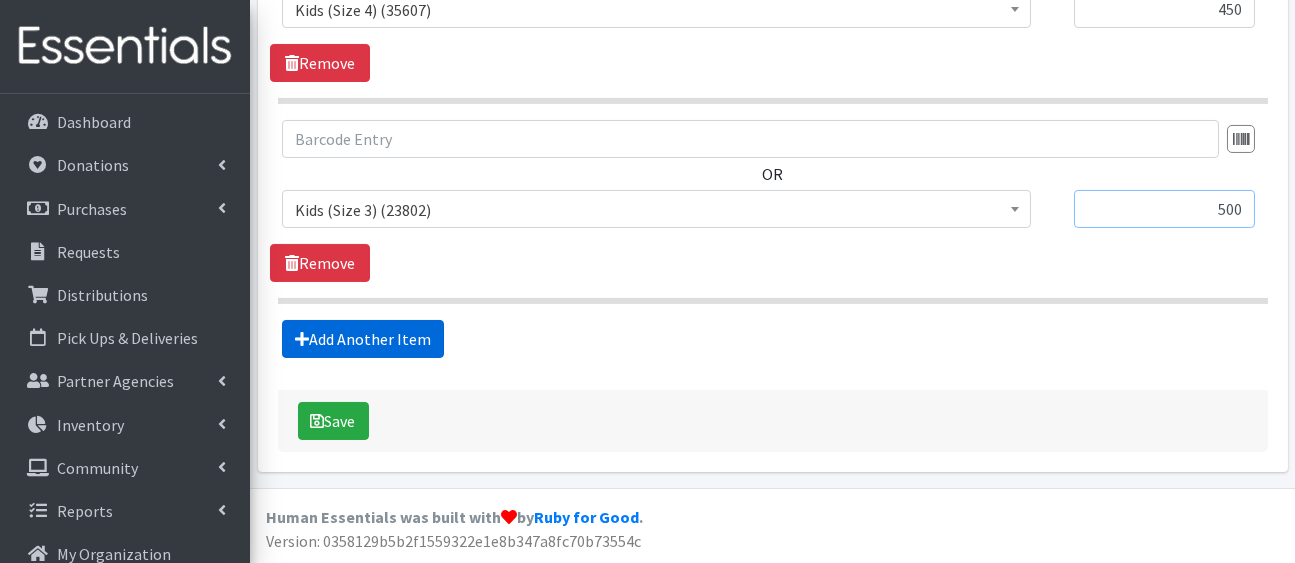 type on "500" 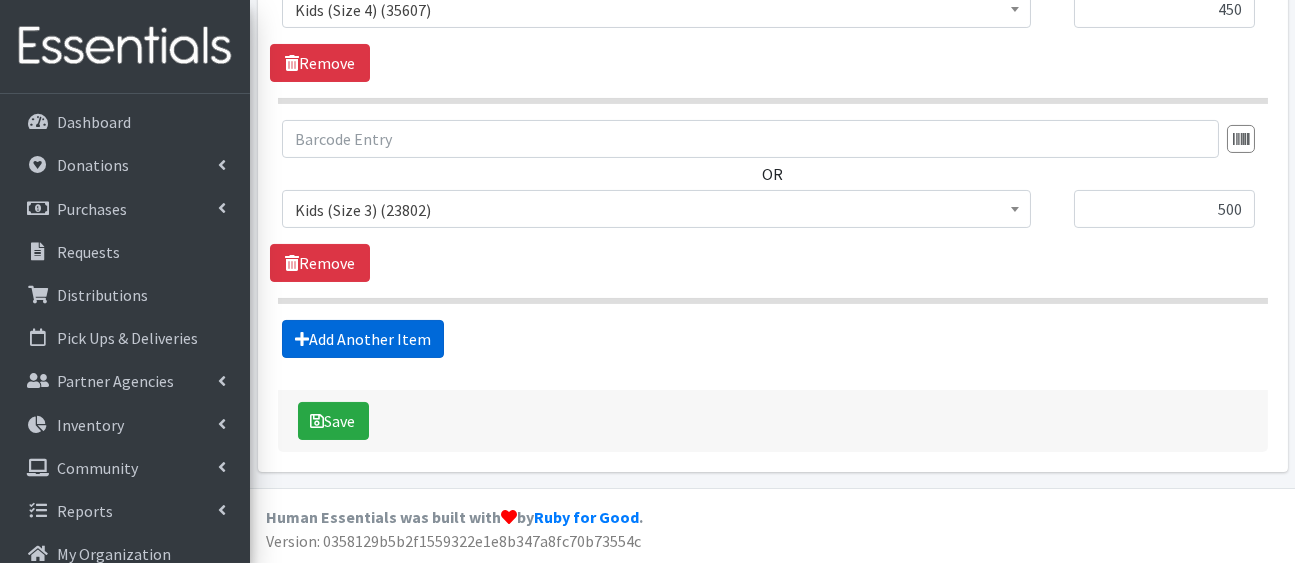 click on "Add Another Item" at bounding box center (363, 339) 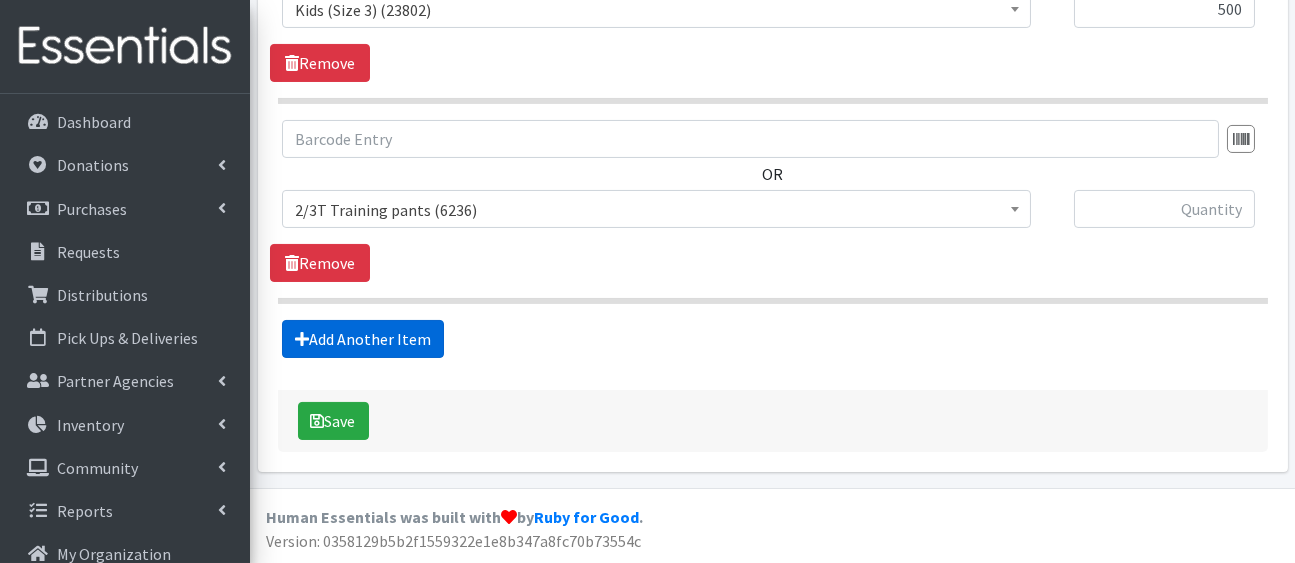 scroll, scrollTop: 2150, scrollLeft: 0, axis: vertical 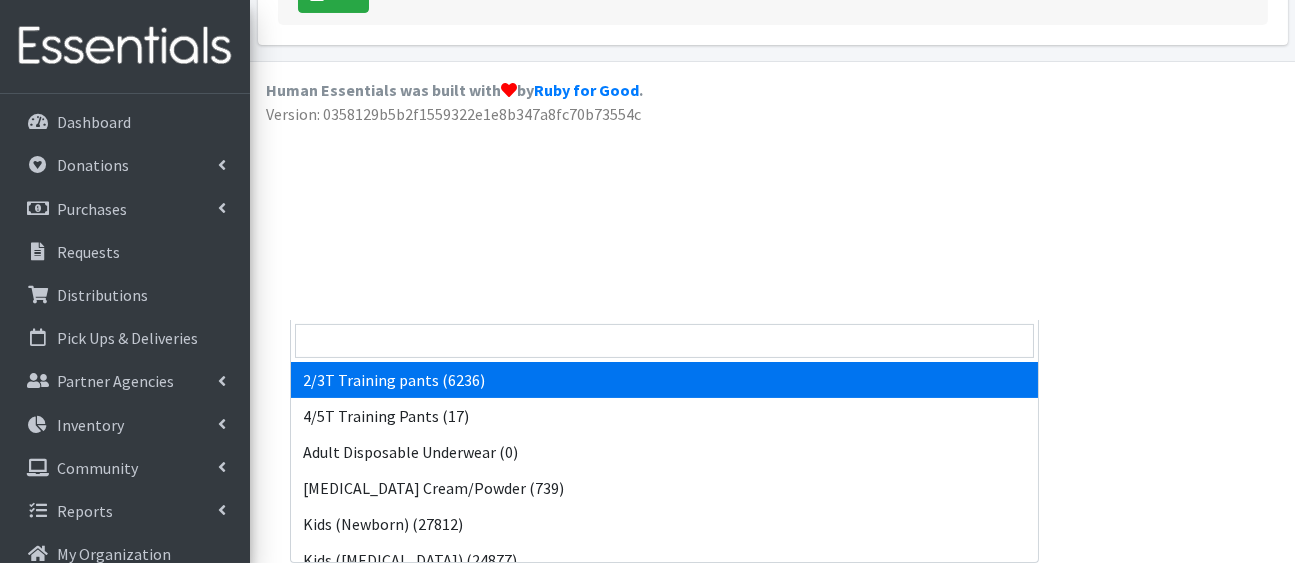 click on "2/3T Training pants (6236)" at bounding box center (656, -217) 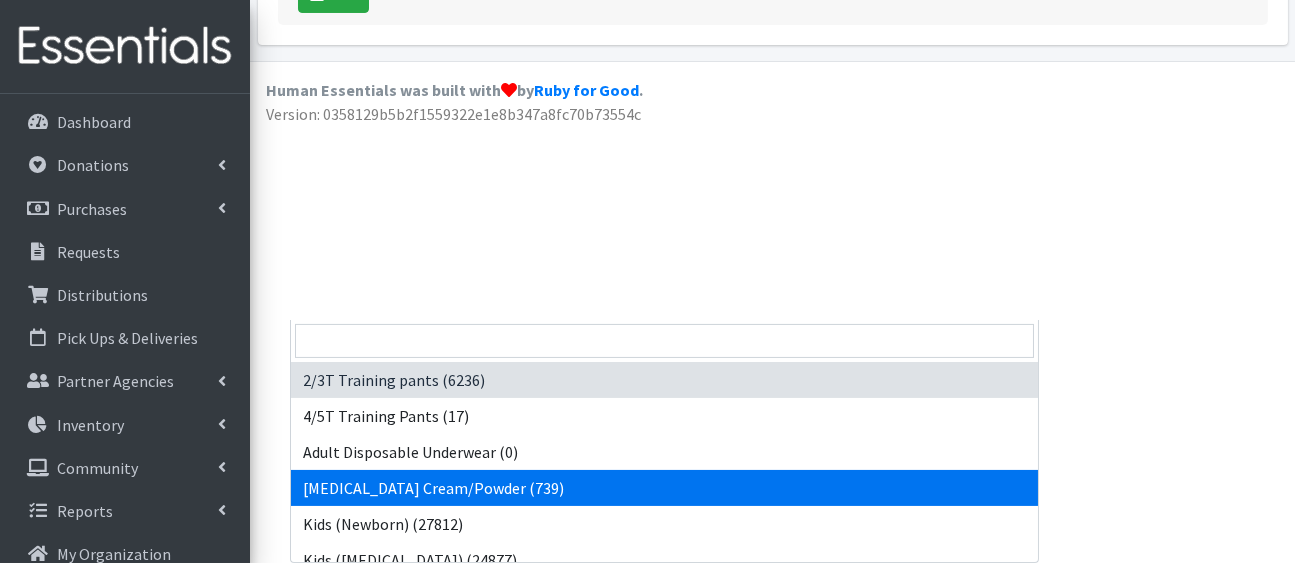 scroll, scrollTop: 205, scrollLeft: 0, axis: vertical 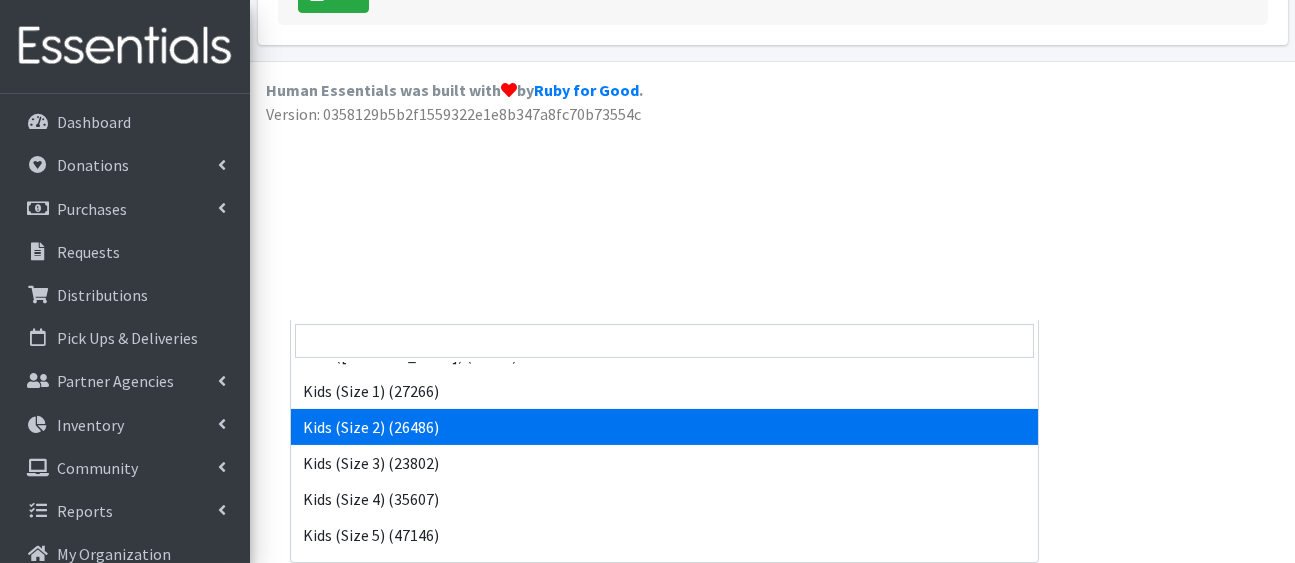 select on "5181" 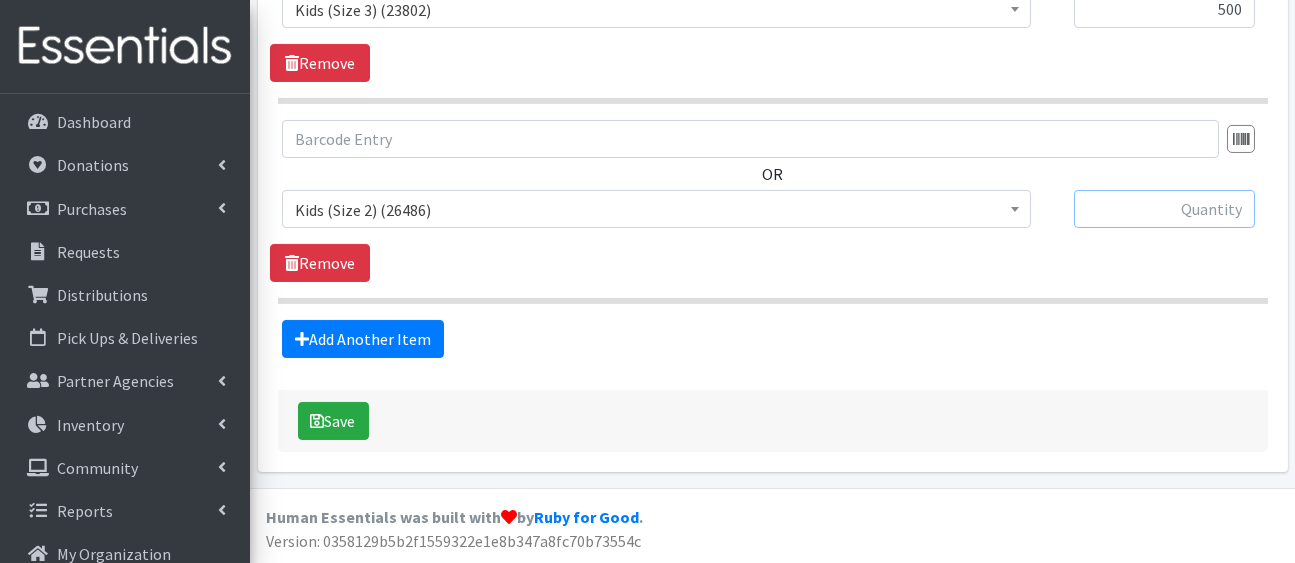 click at bounding box center (1164, 209) 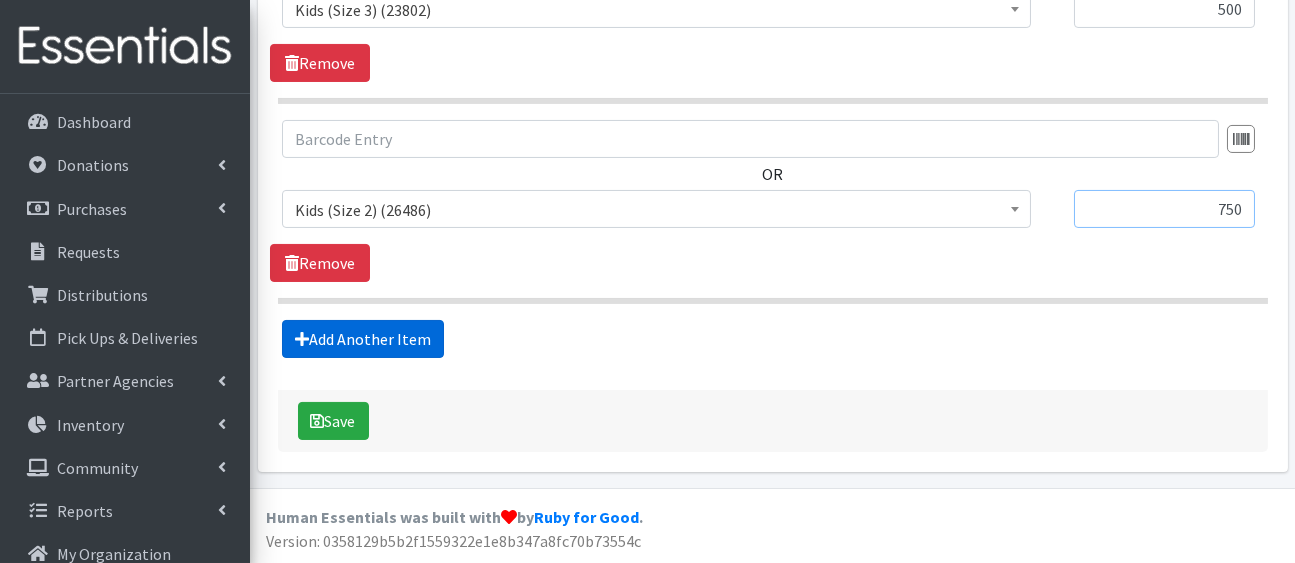 type on "750" 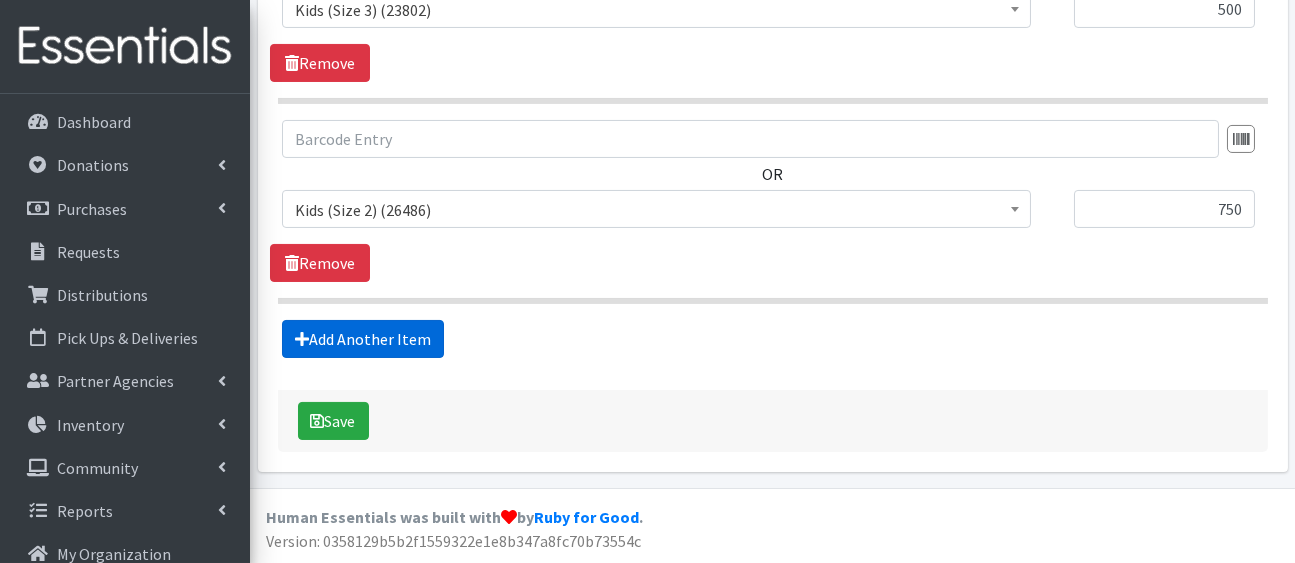 click on "Add Another Item" at bounding box center [363, 339] 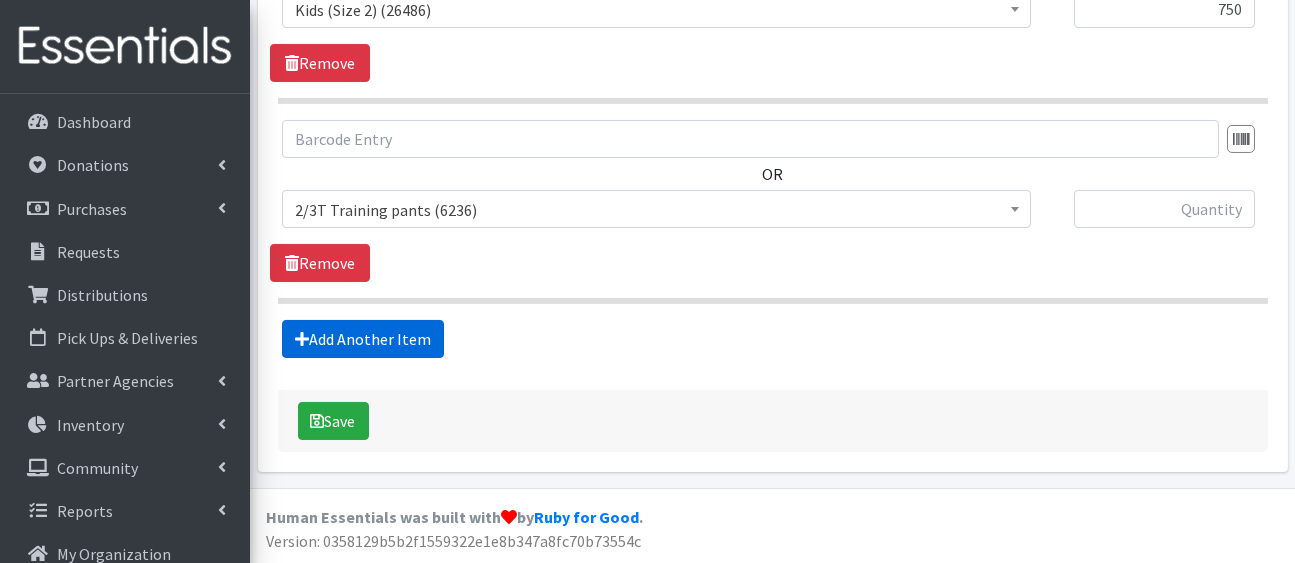 scroll, scrollTop: 2425, scrollLeft: 0, axis: vertical 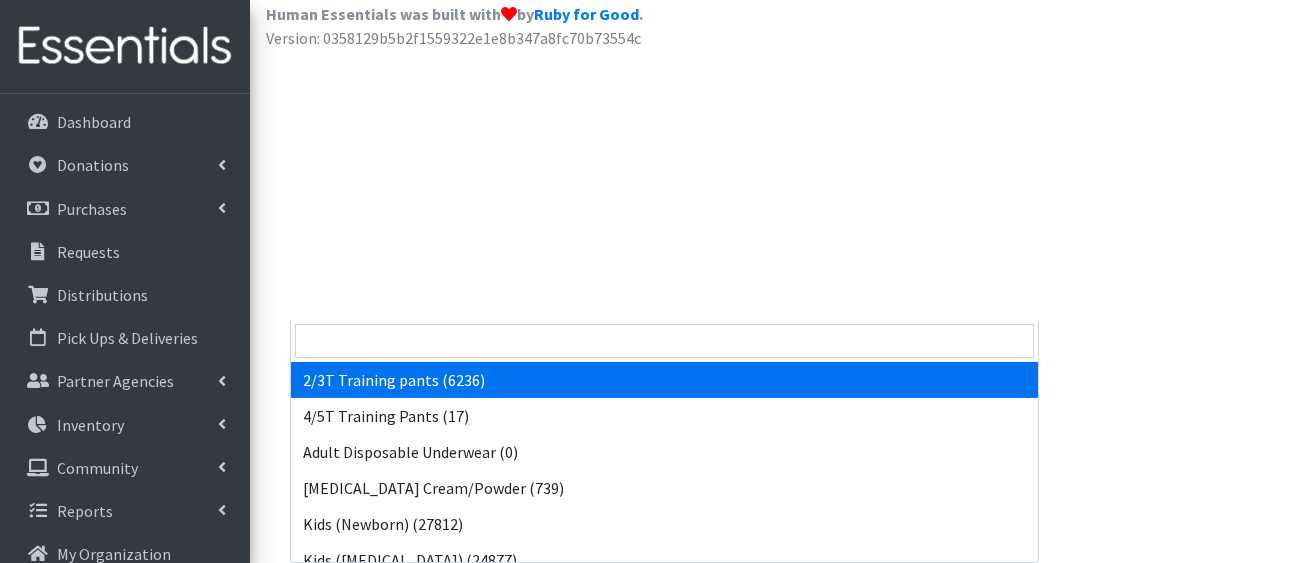click on "2/3T Training pants (6236)" at bounding box center [656, -293] 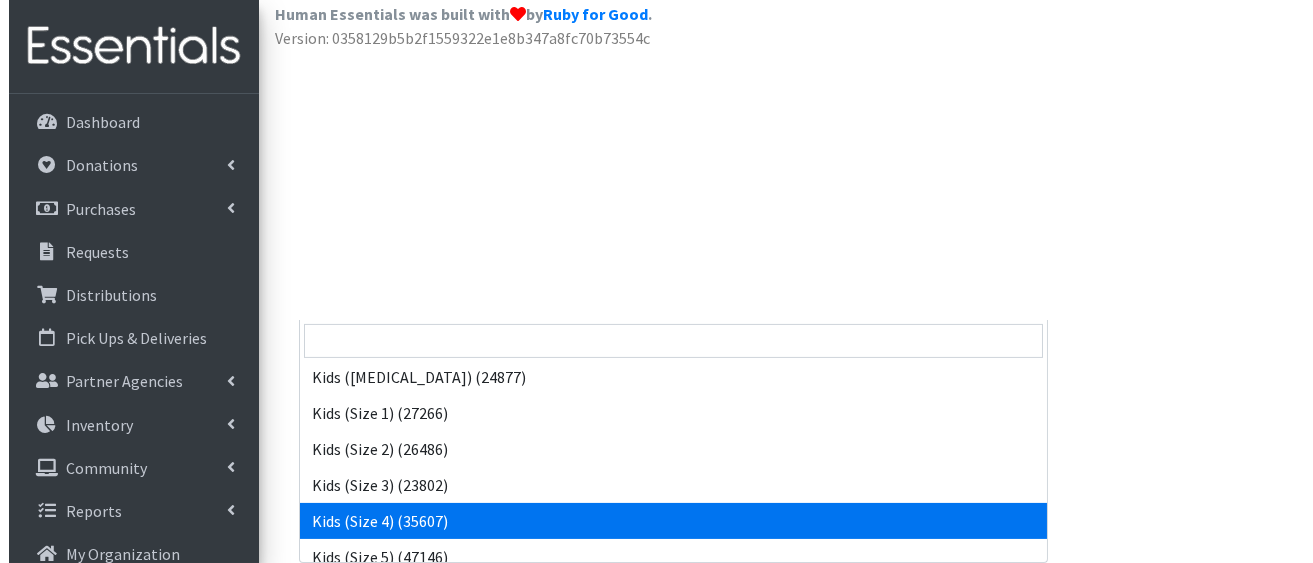 scroll, scrollTop: 181, scrollLeft: 0, axis: vertical 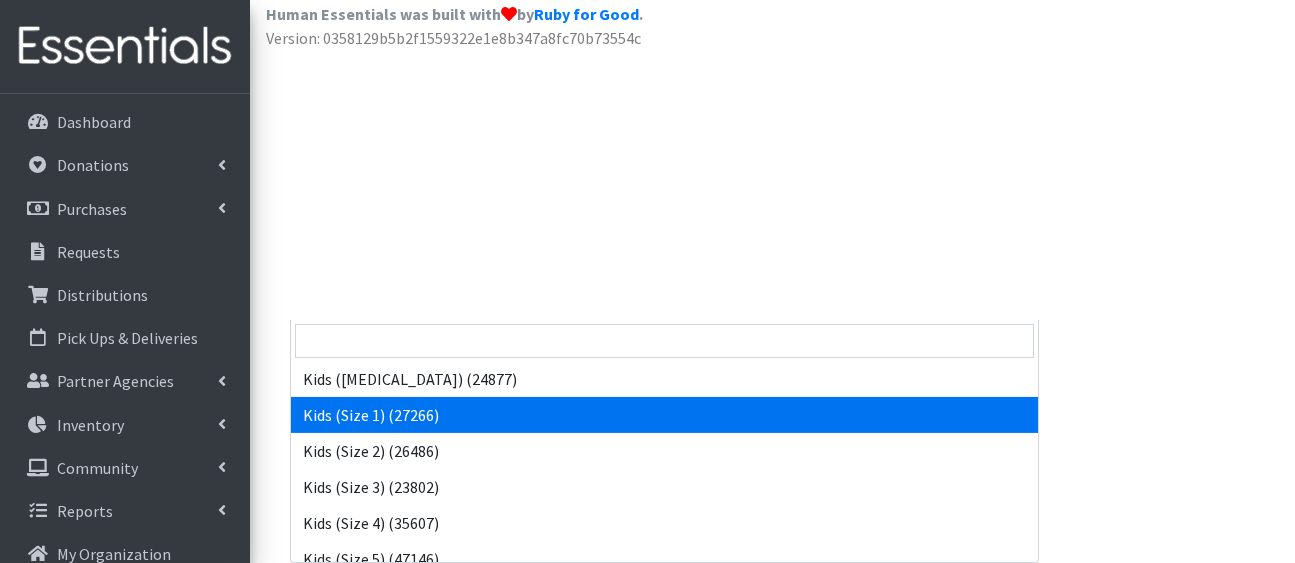 select on "5180" 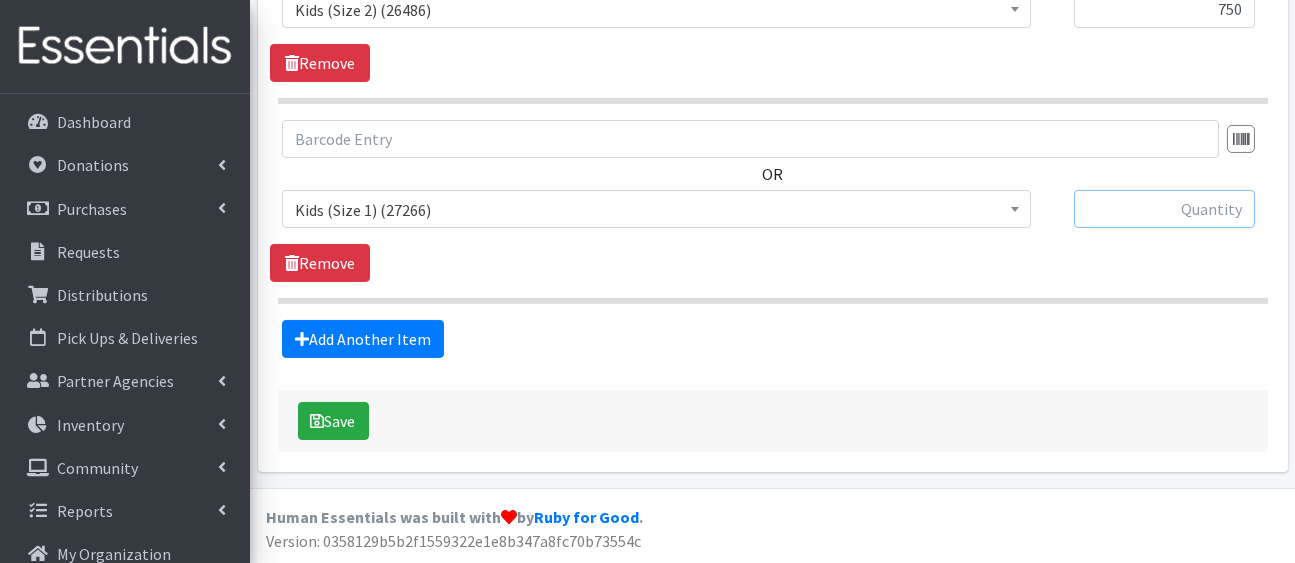 click at bounding box center [1164, 209] 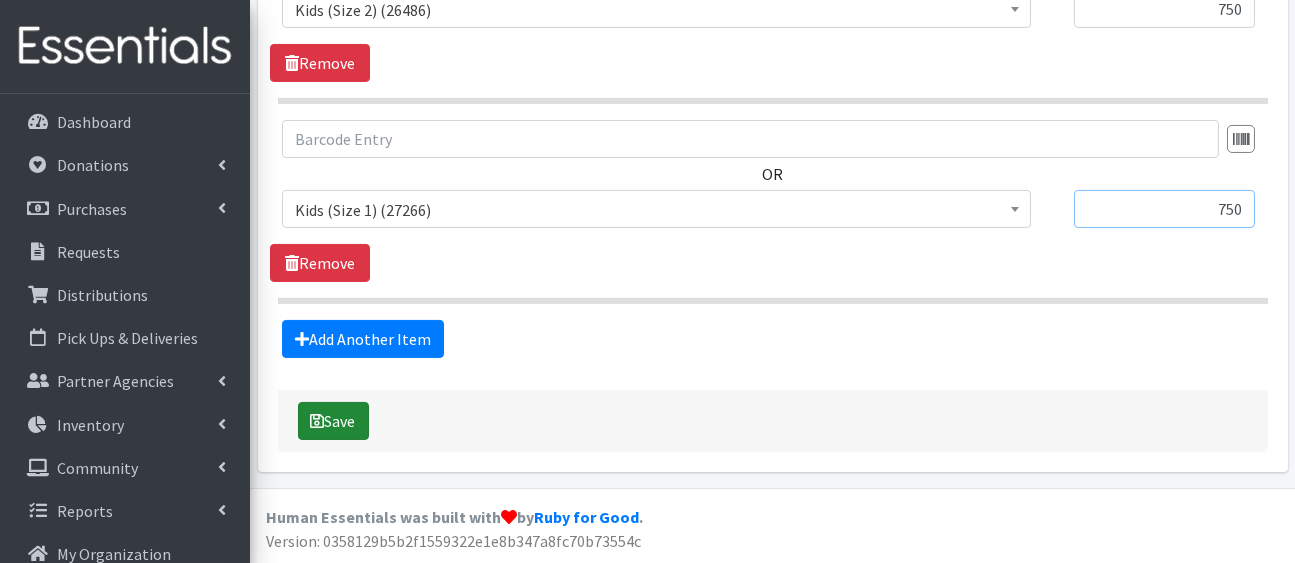 type on "750" 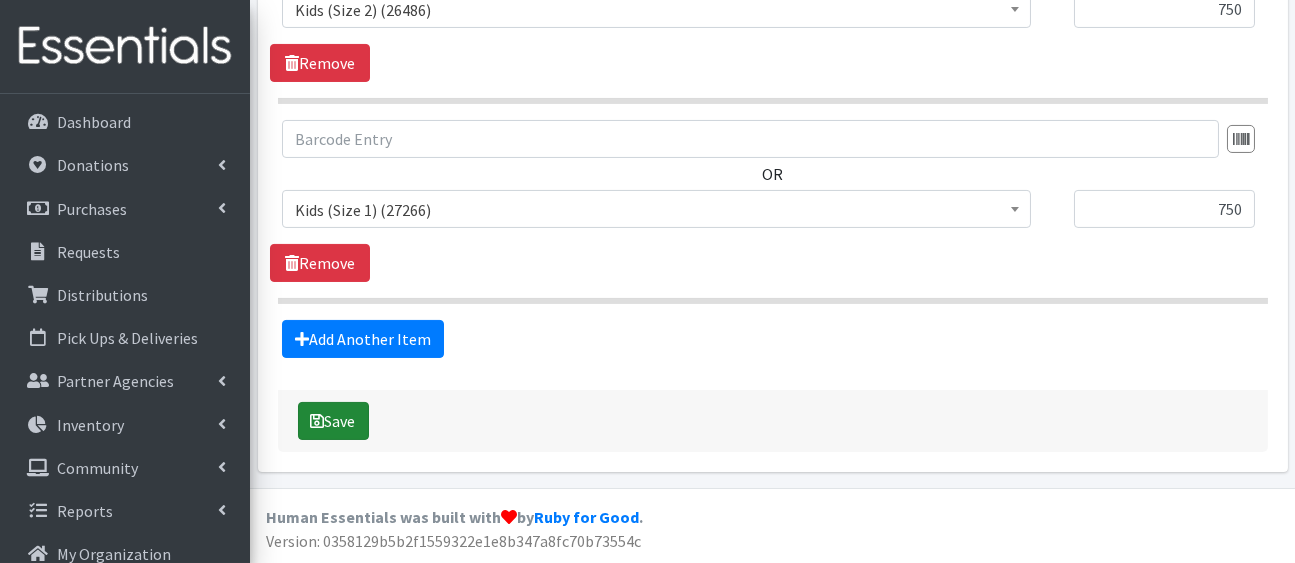 click on "Save" at bounding box center (333, 421) 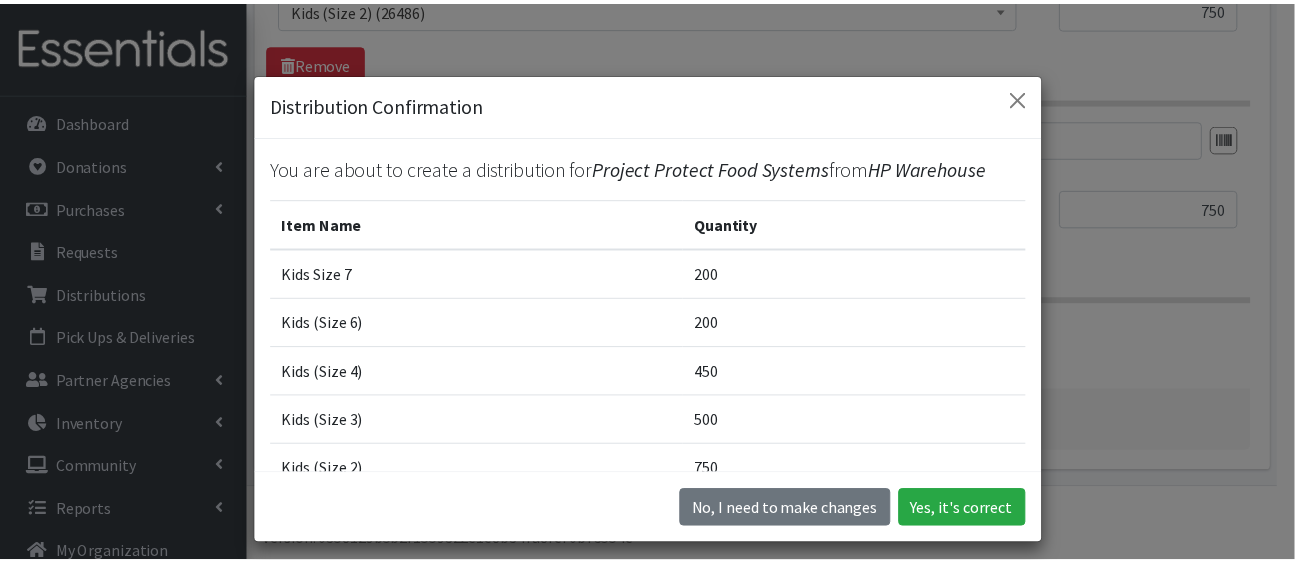 scroll, scrollTop: 320, scrollLeft: 0, axis: vertical 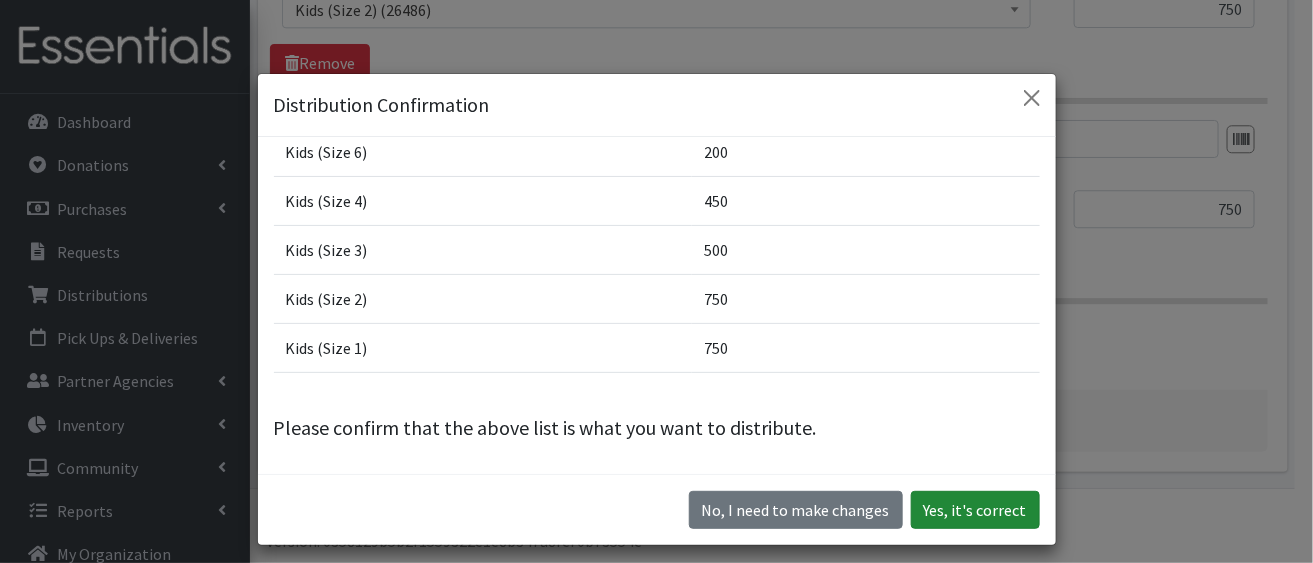click on "Yes, it's correct" at bounding box center [975, 510] 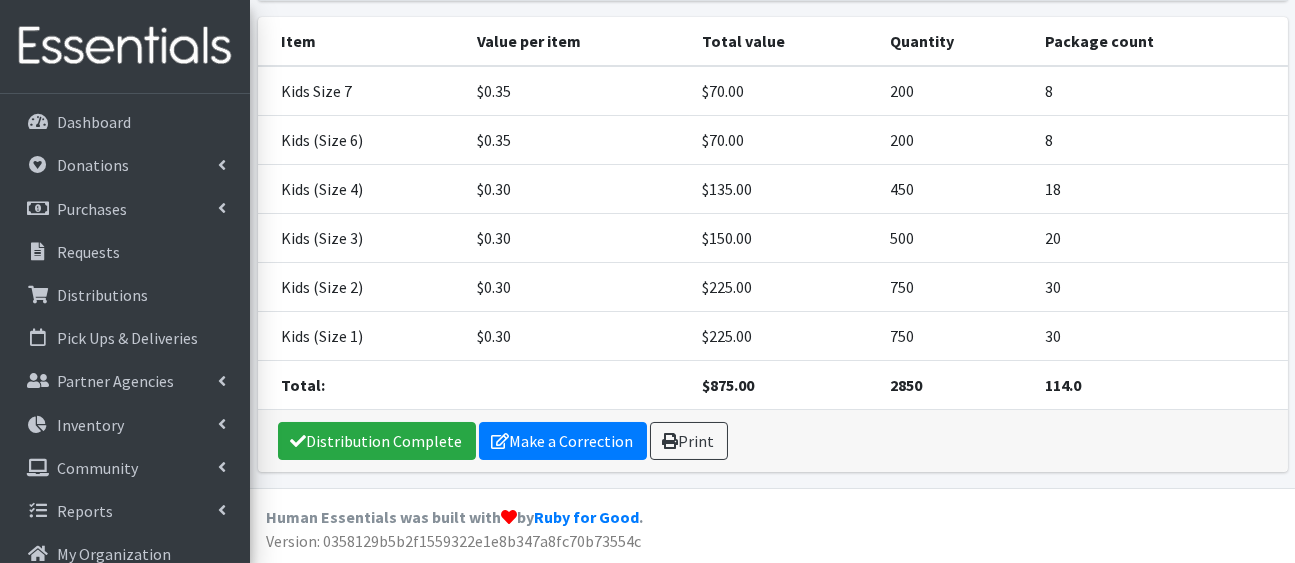 scroll, scrollTop: 536, scrollLeft: 0, axis: vertical 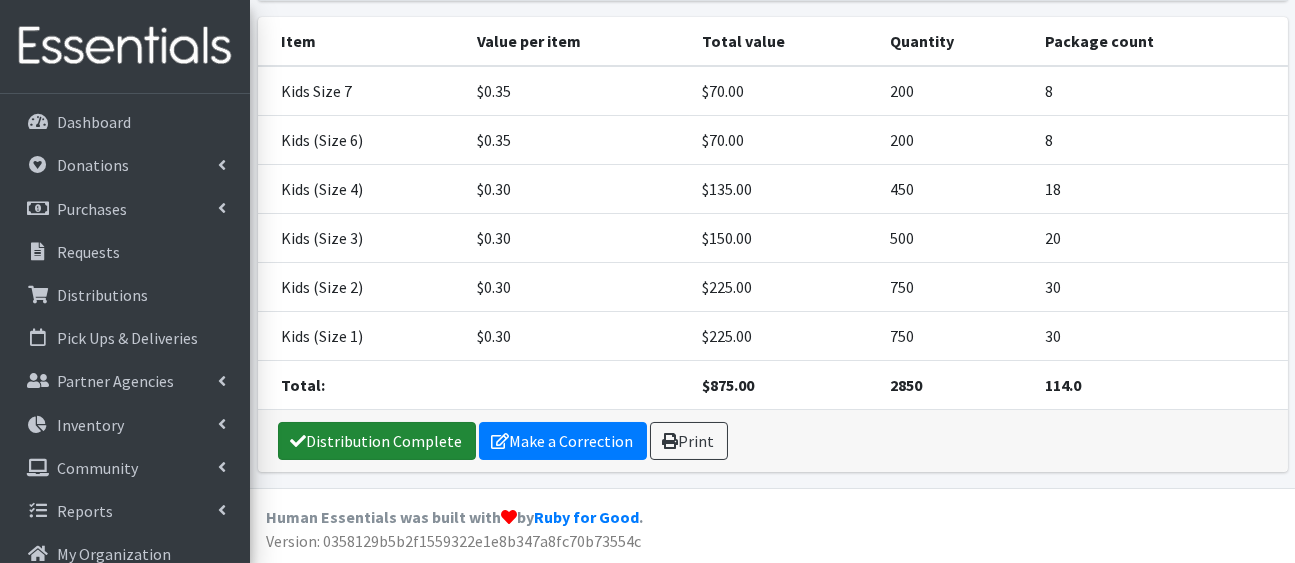 click on "Distribution Complete" at bounding box center [377, 441] 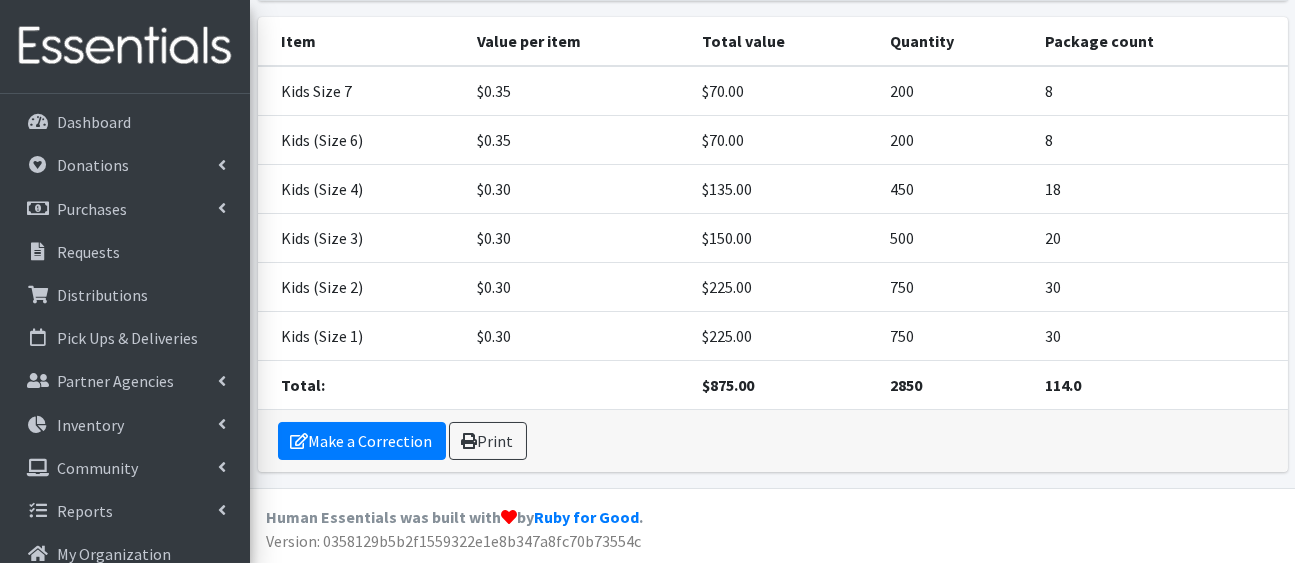 scroll, scrollTop: 0, scrollLeft: 0, axis: both 